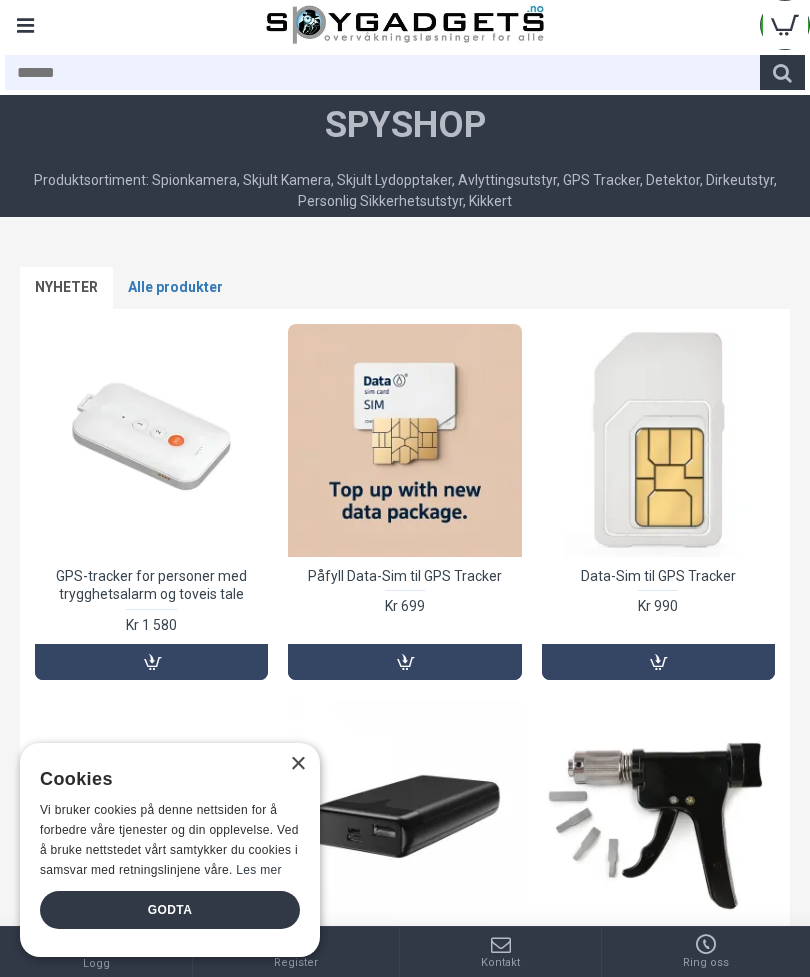 scroll, scrollTop: 0, scrollLeft: 0, axis: both 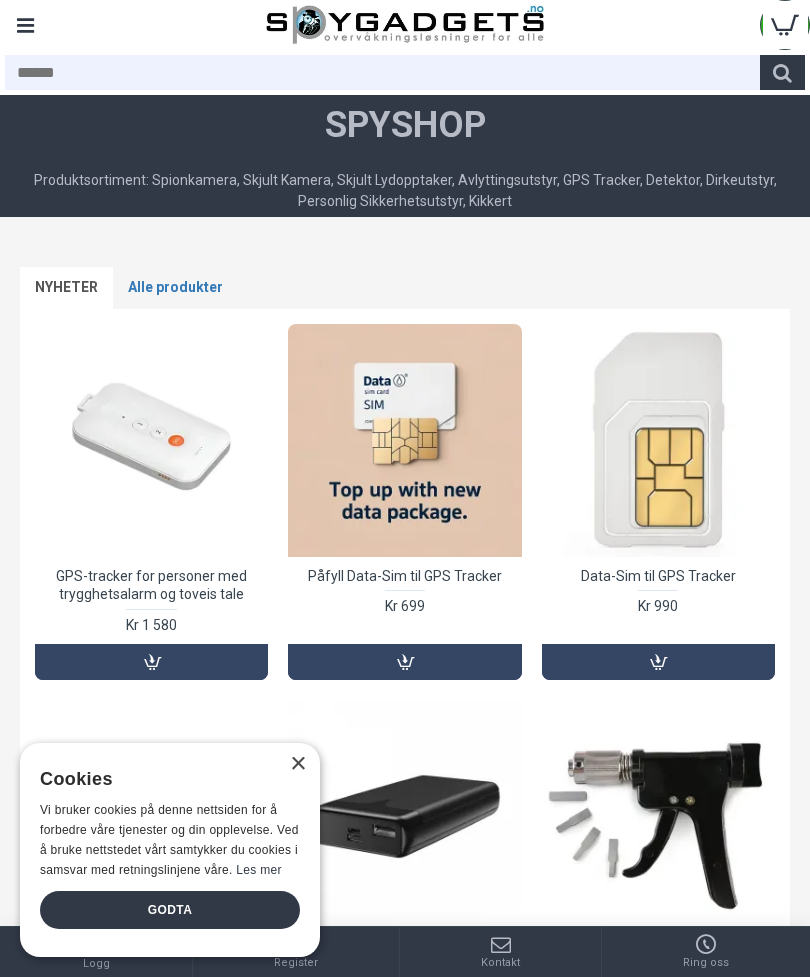 click on "Alle produkter" at bounding box center (175, 288) 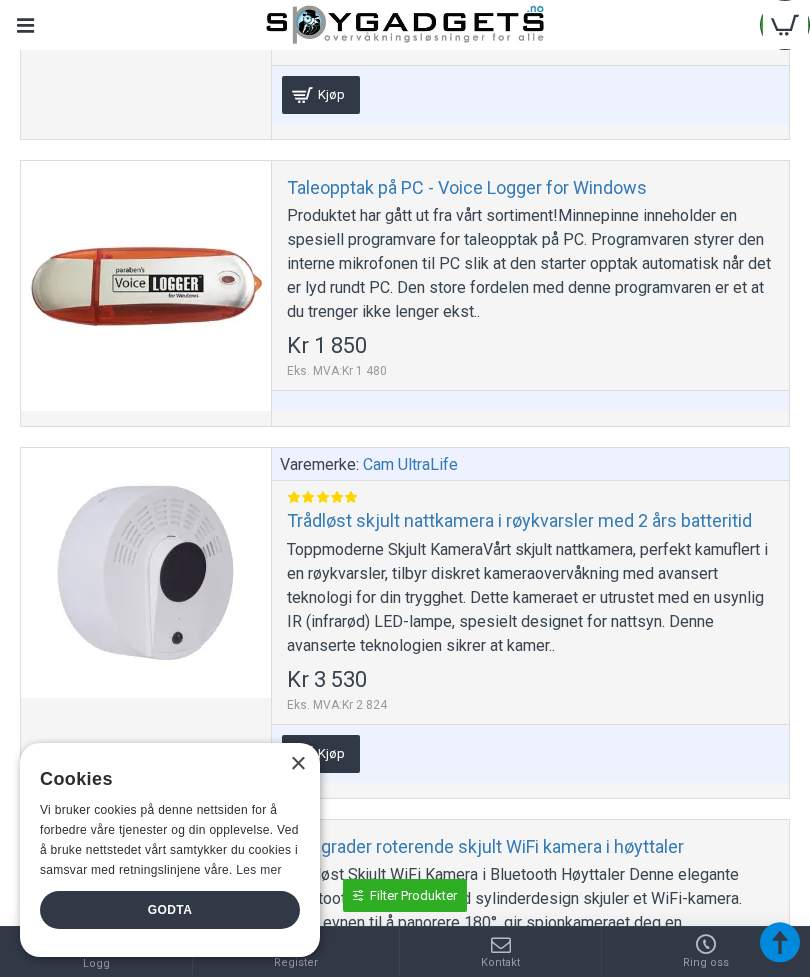 scroll, scrollTop: 0, scrollLeft: 0, axis: both 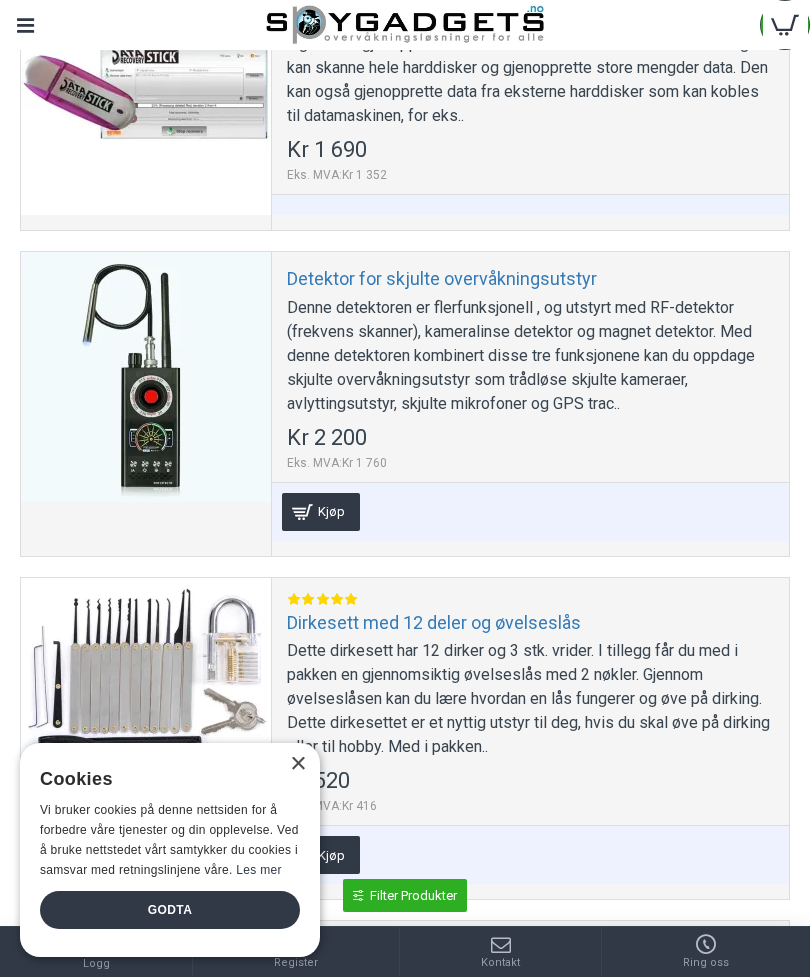 click on "Denne detektoren er flerfunksjonell , og utstyrt med RF-detektor (frekvens skanner), kameralinse detektor og magnet detektor. Med denne detektoren kombinert disse tre funksjonene kan du oppdage skjulte overvåkningsutstyr som trådløse skjulte kameraer, avlyttingsutstyr, skjulte mikrofoner og GPS trac.." at bounding box center (530, 356) 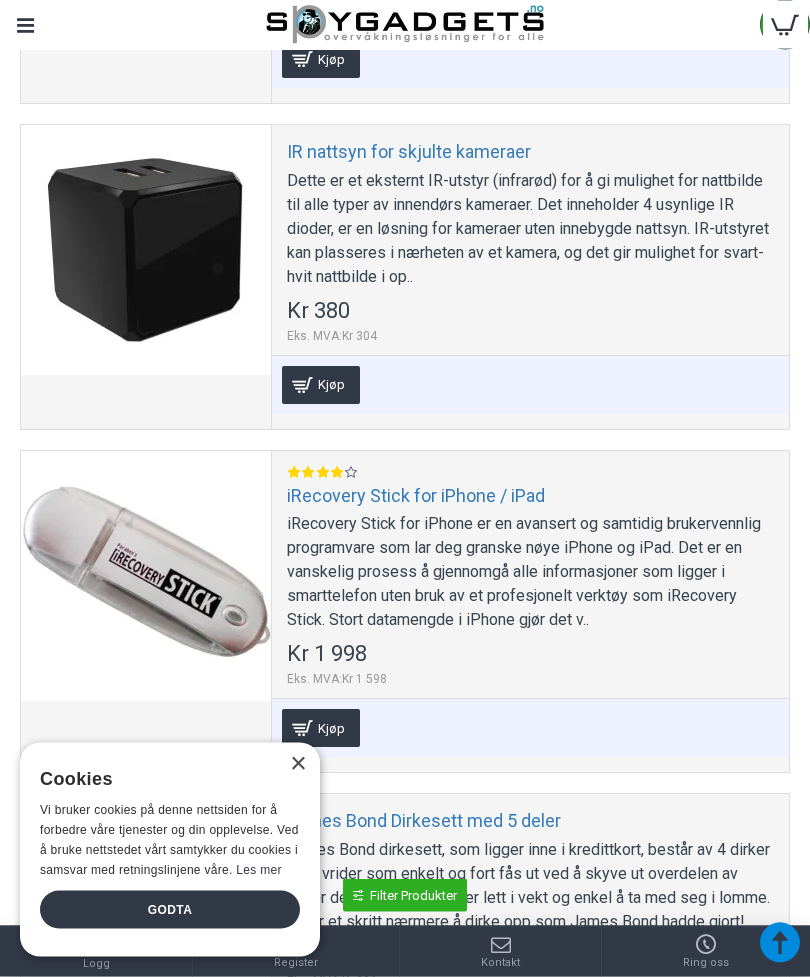 scroll, scrollTop: 13093, scrollLeft: 0, axis: vertical 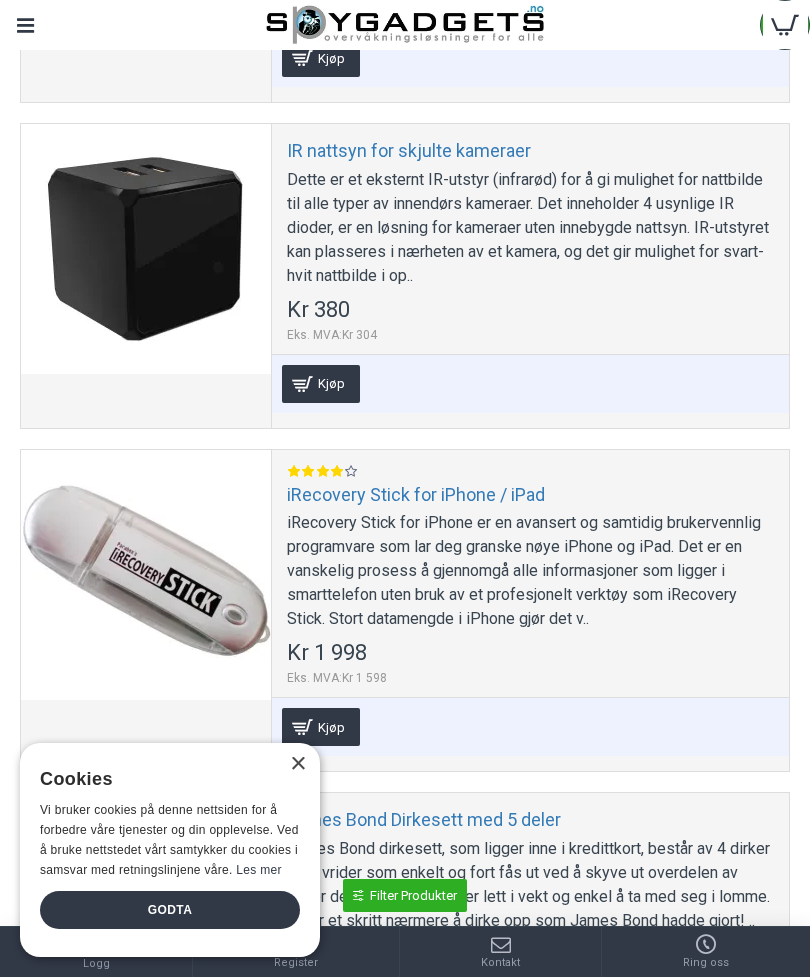 click on "iRecovery Stick for iPhone er en avansert og samtidig brukervennlig programvare som lar deg granske nøye iPhone og iPad. Det er en vanskelig prosess å gjennomgå alle informasjoner som ligger i smarttelefon uten bruk av et profesjonelt verktøy som iRecovery Stick. Stort datamengde i iPhone gjør det v.." at bounding box center [530, 571] 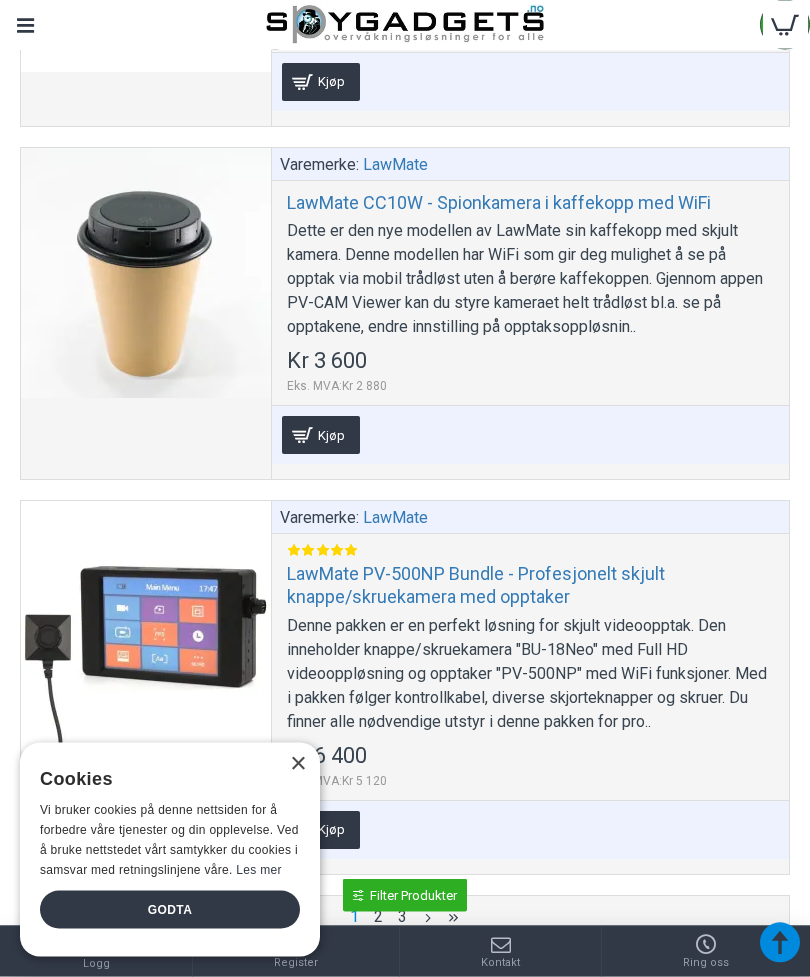 scroll, scrollTop: 16605, scrollLeft: 0, axis: vertical 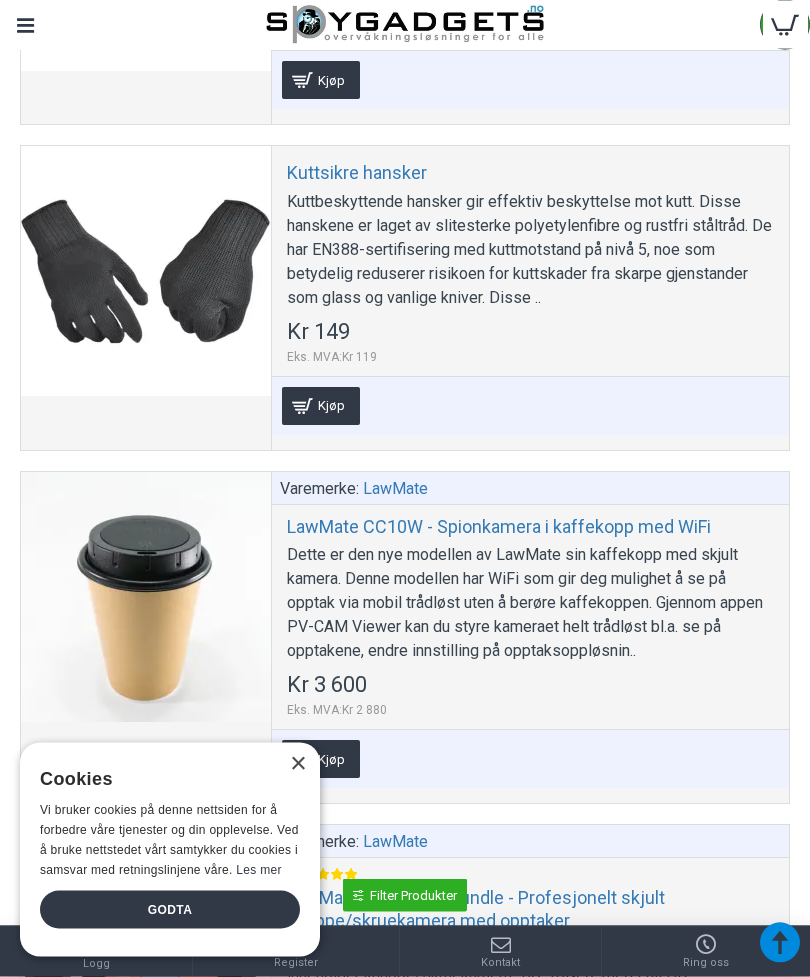 click on "Menu" at bounding box center [25, 25] 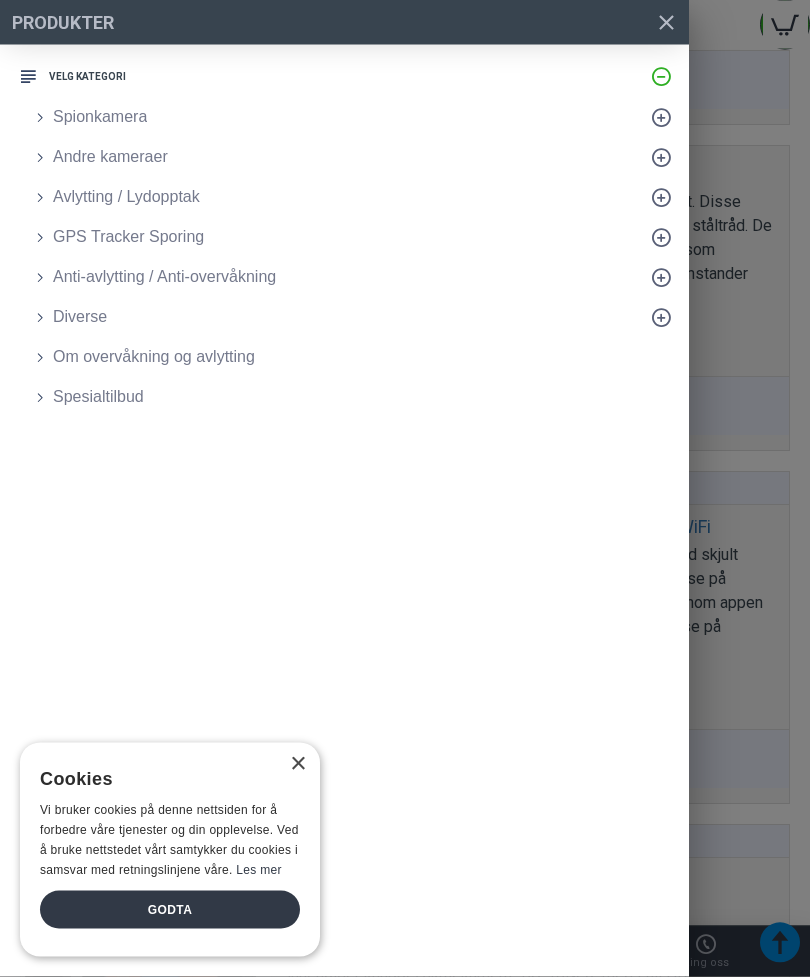 scroll, scrollTop: 16279, scrollLeft: 0, axis: vertical 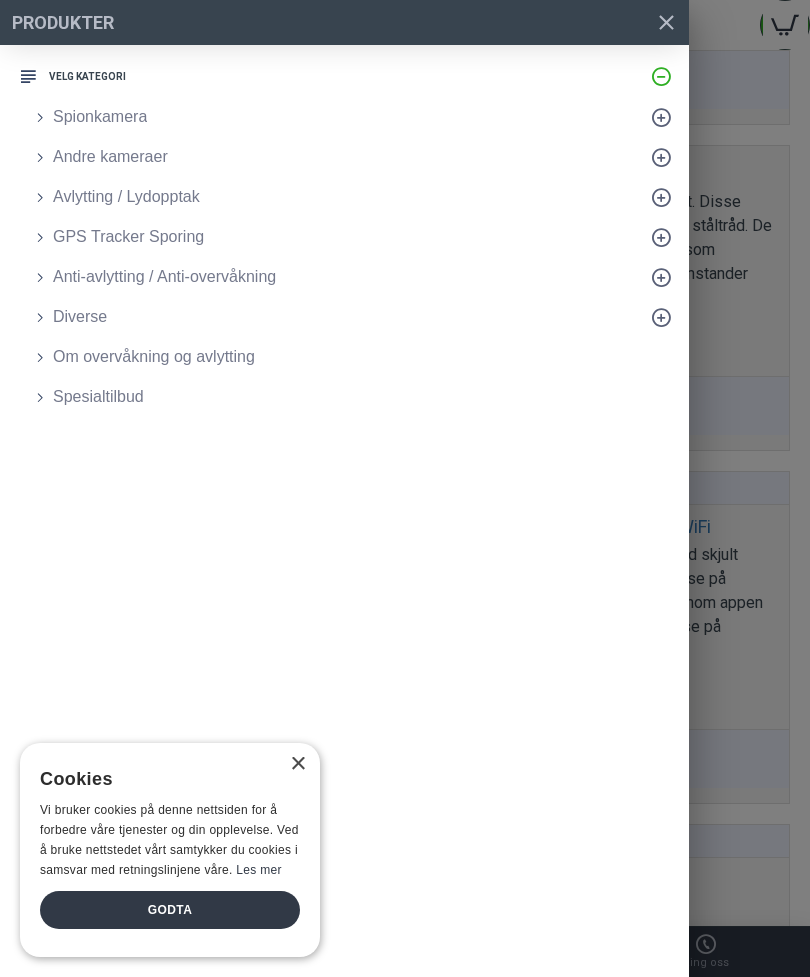 click at bounding box center (661, 117) 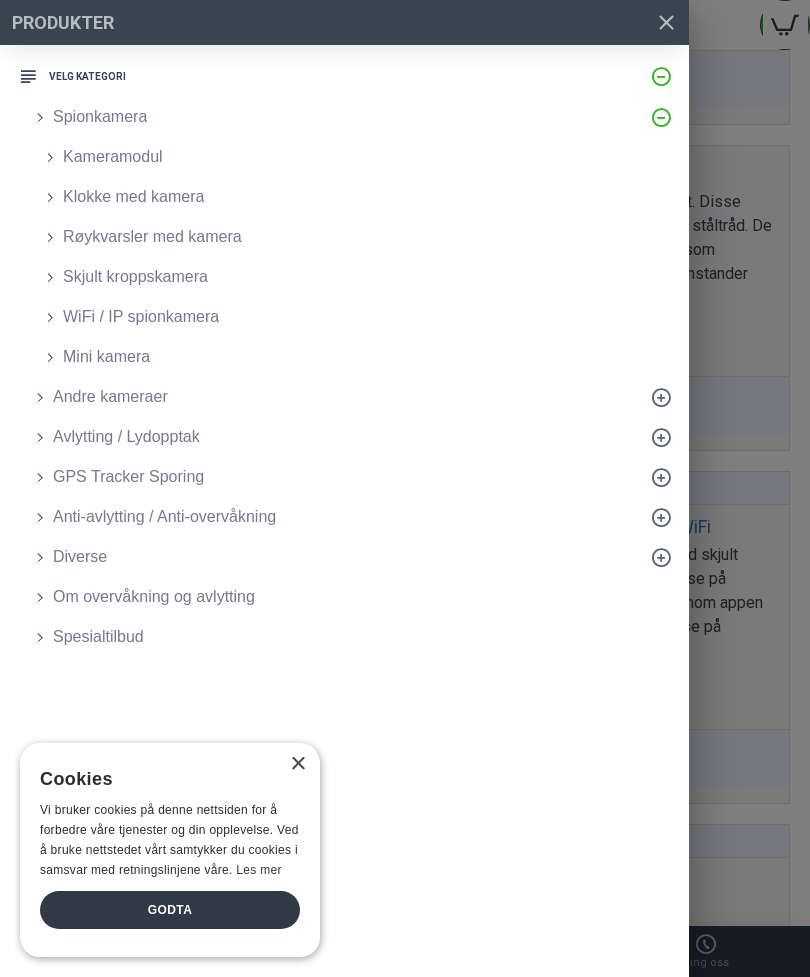 click on "Andre kameraer" at bounding box center (354, 397) 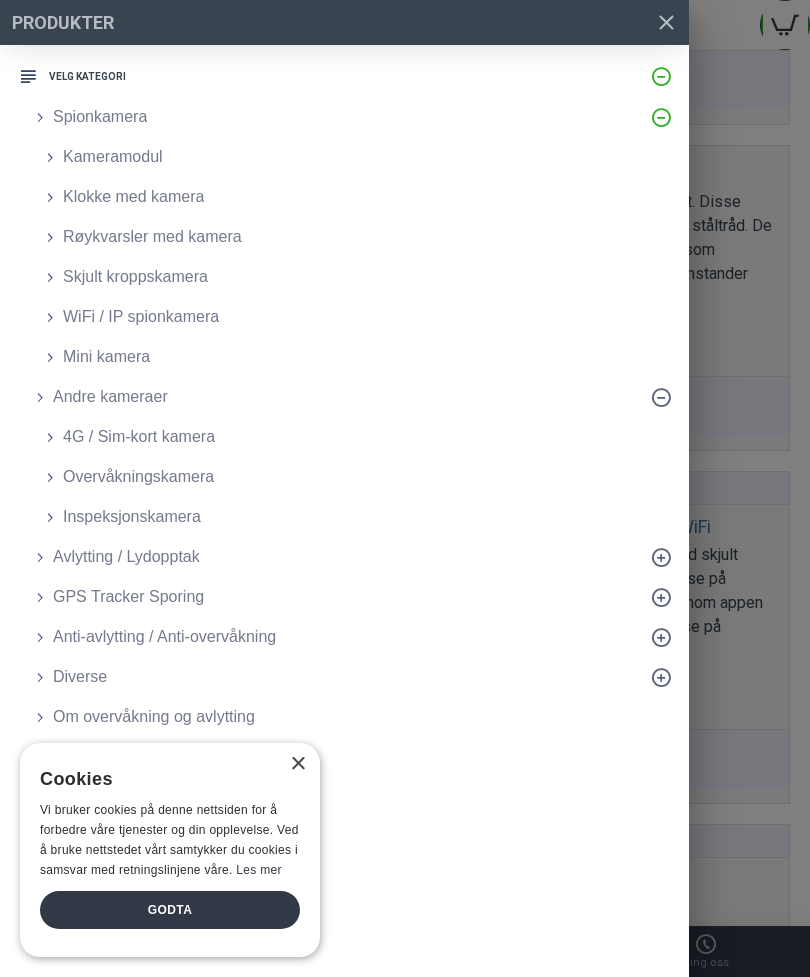 click at bounding box center (661, 557) 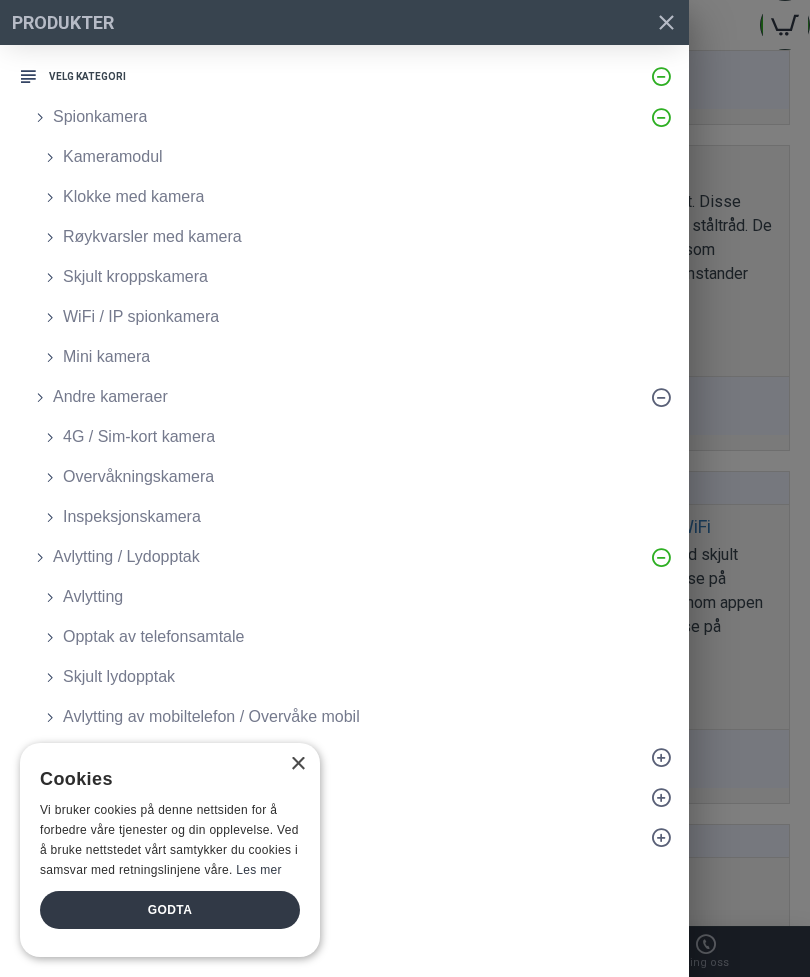 click at bounding box center [661, 757] 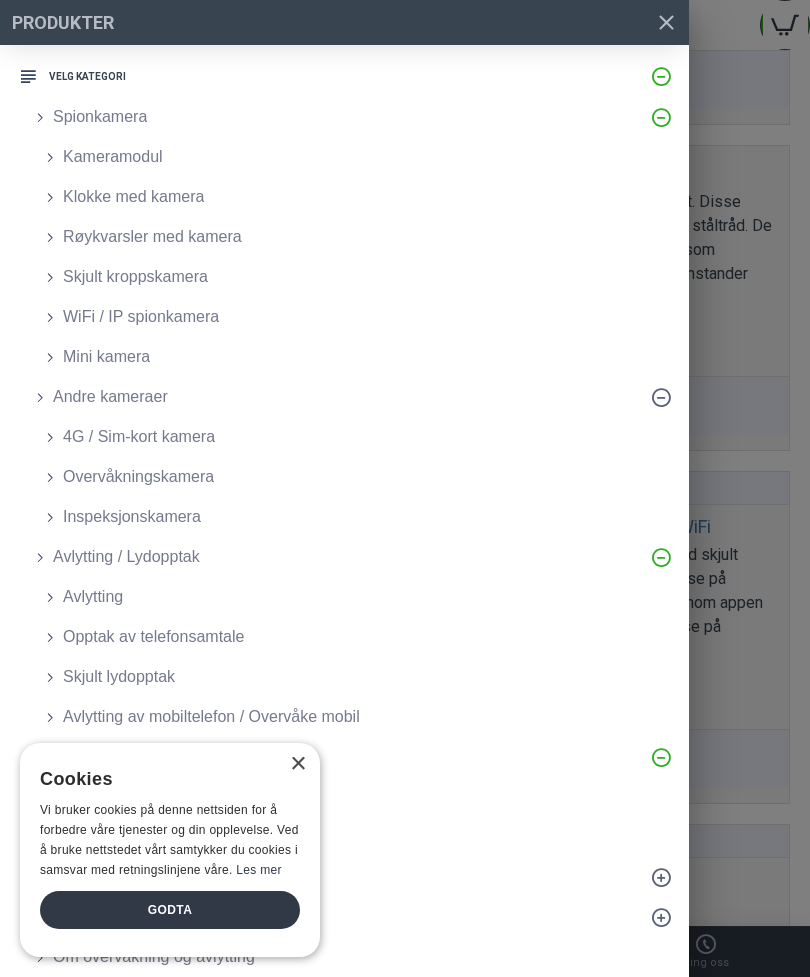click on "×" at bounding box center (292, 765) 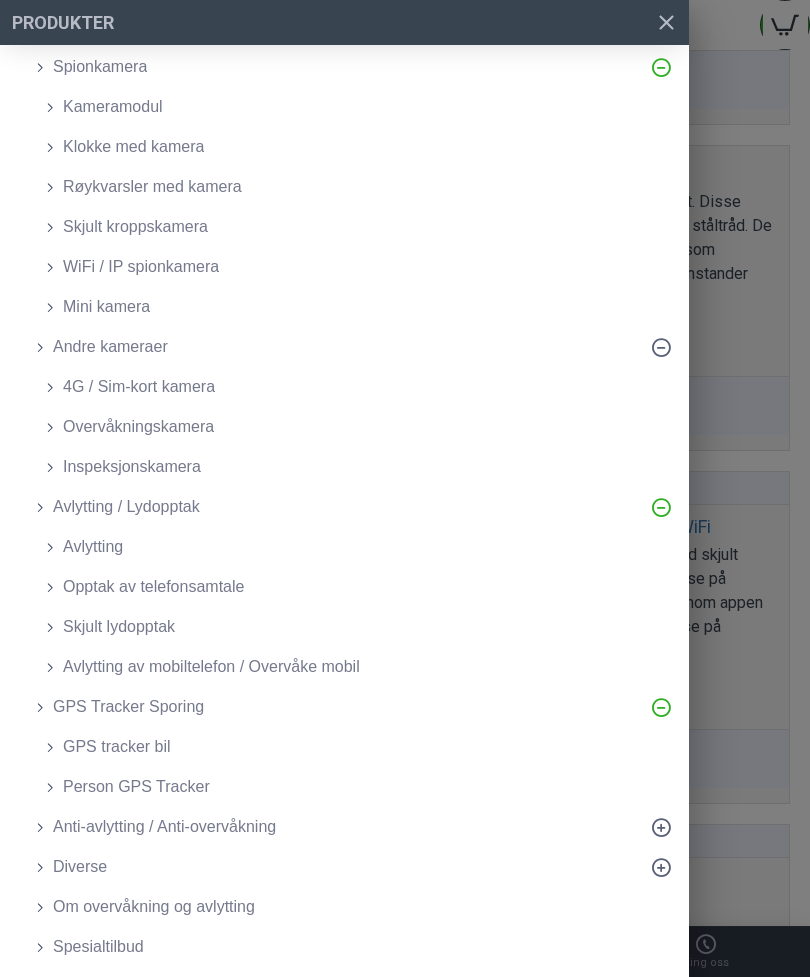 scroll, scrollTop: 50, scrollLeft: 0, axis: vertical 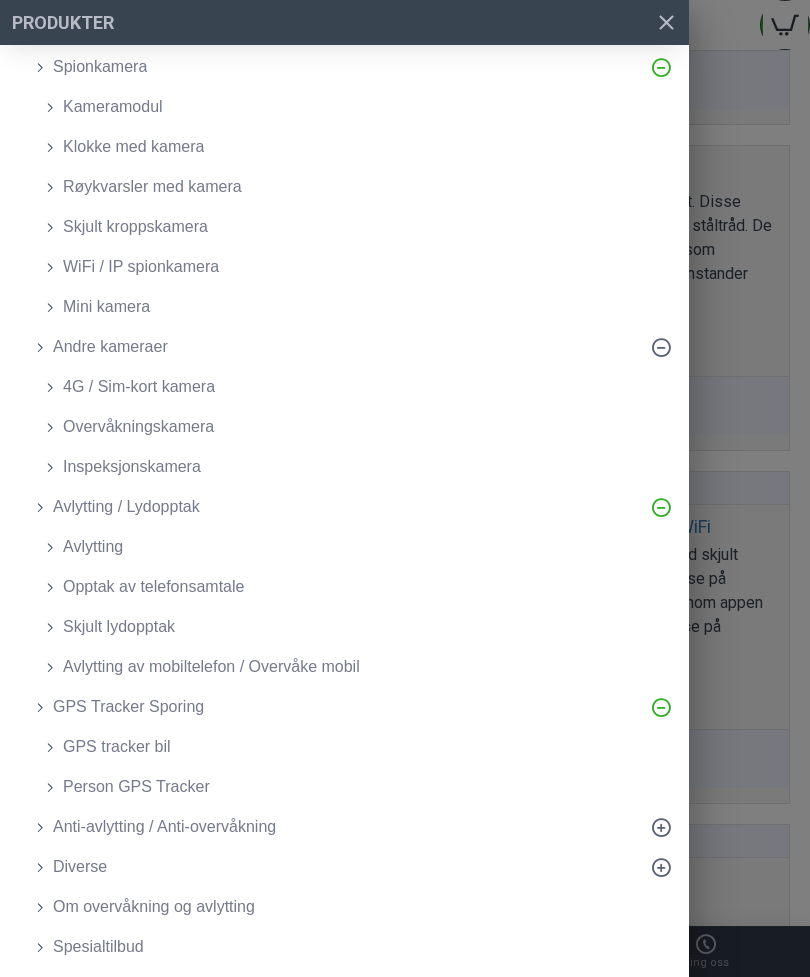 click on "Om overvåkning og avlytting" at bounding box center [154, 907] 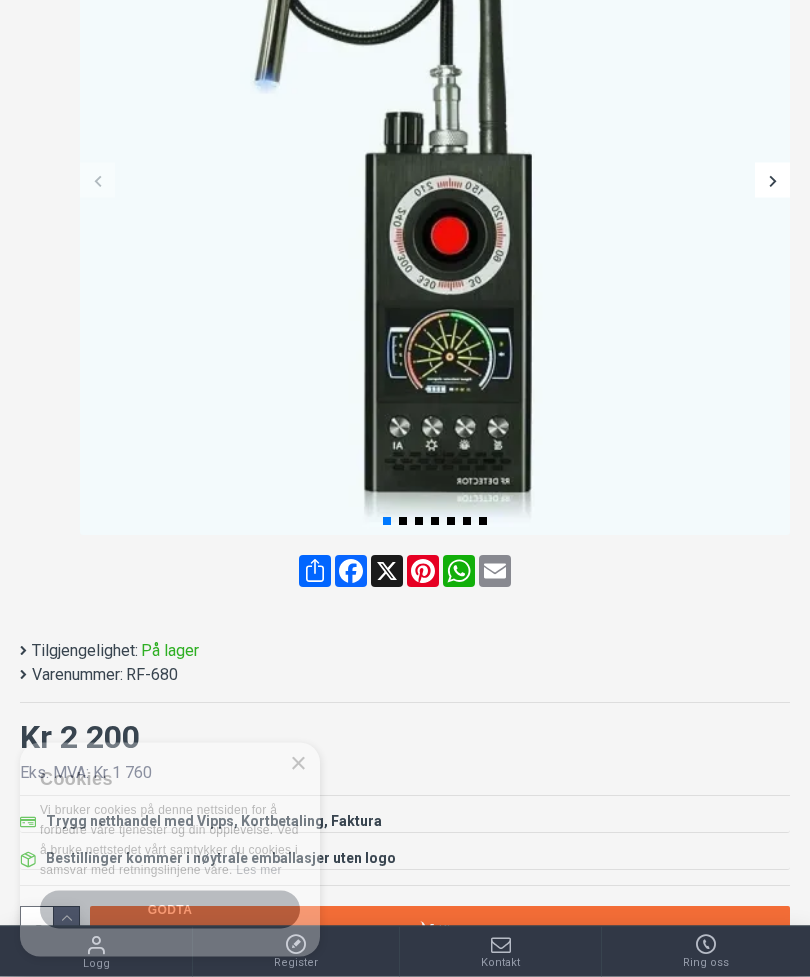 scroll, scrollTop: 0, scrollLeft: 0, axis: both 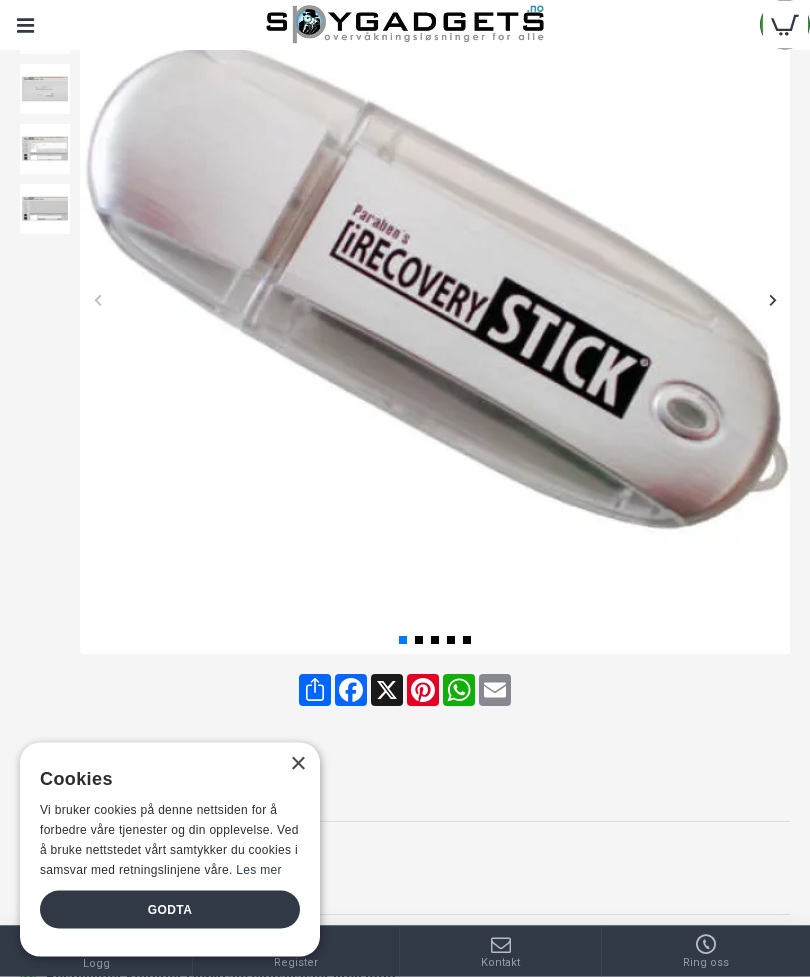 click at bounding box center (435, 300) 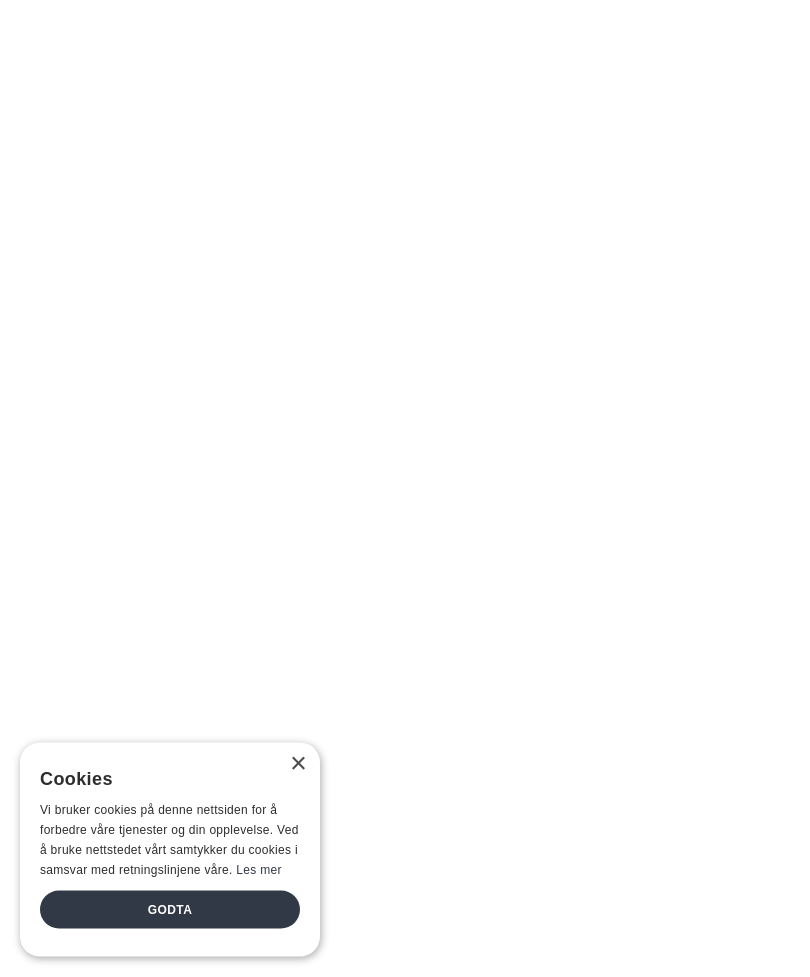 scroll, scrollTop: 326, scrollLeft: 0, axis: vertical 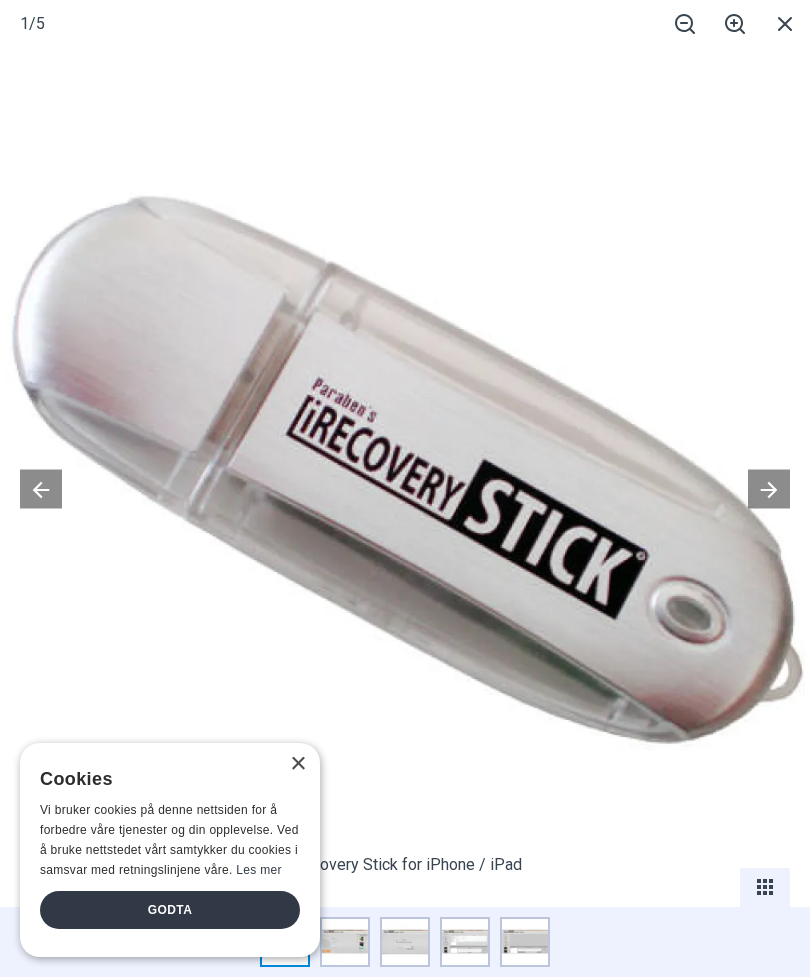 click at bounding box center [769, 488] 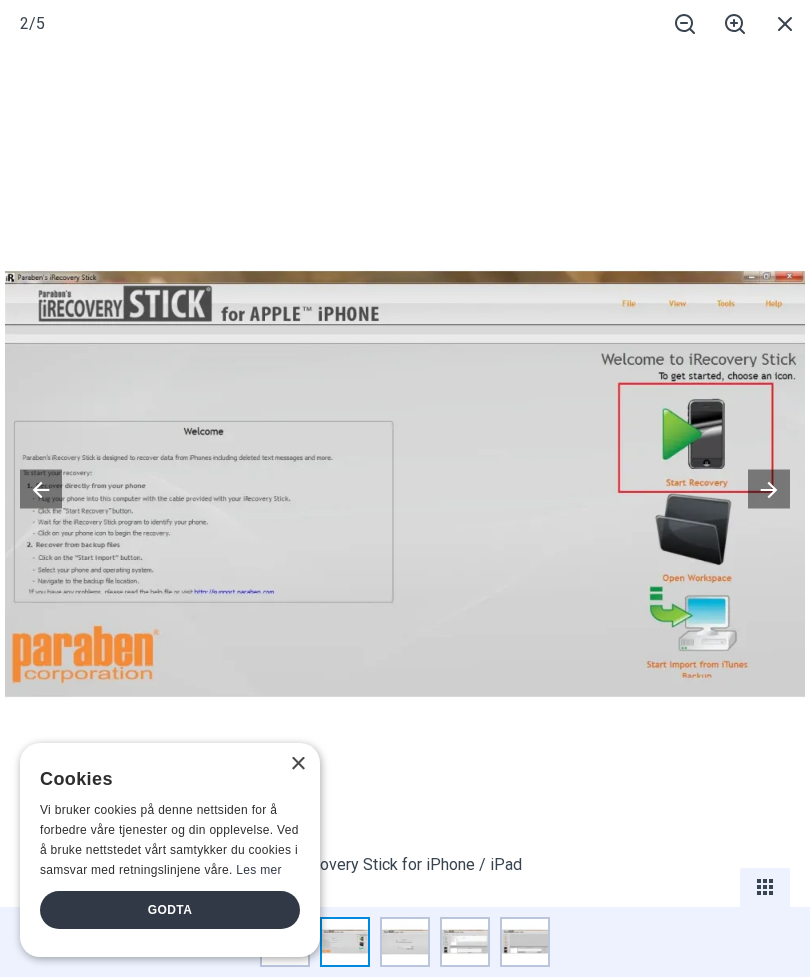 click at bounding box center (769, 488) 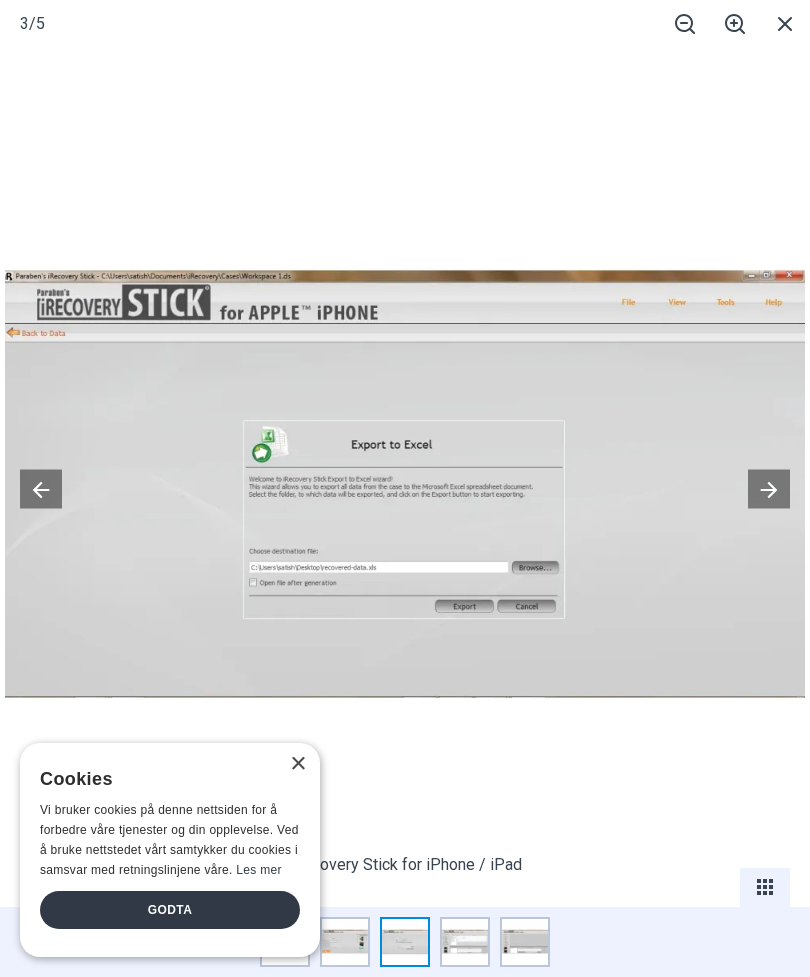 click at bounding box center [769, 488] 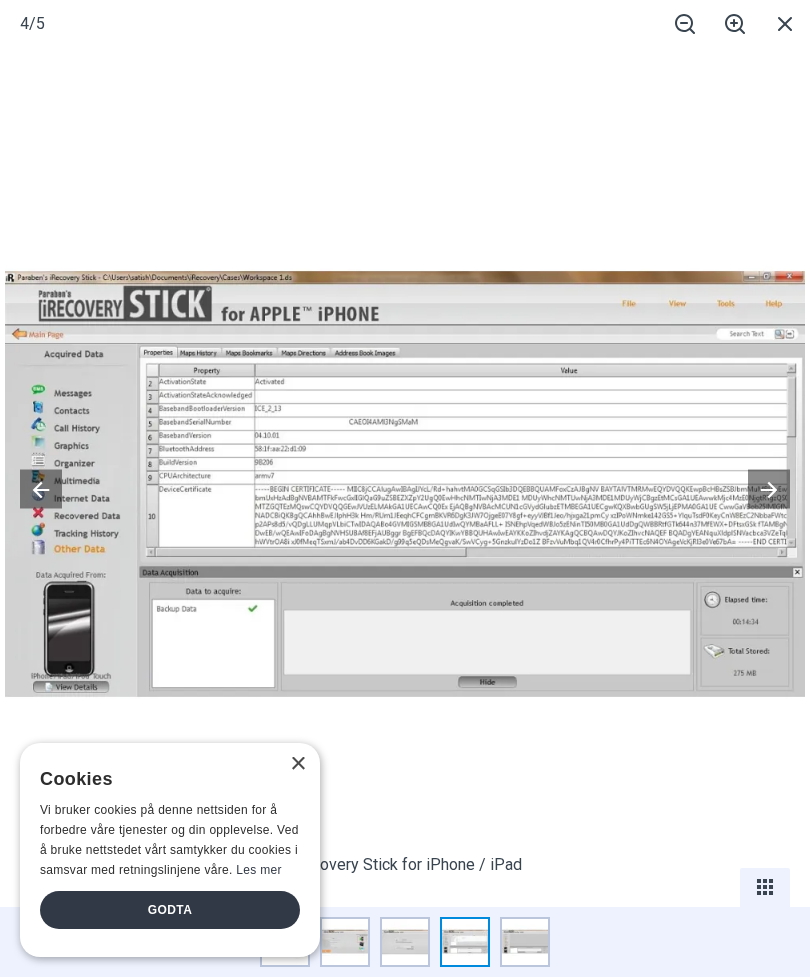 click at bounding box center (769, 488) 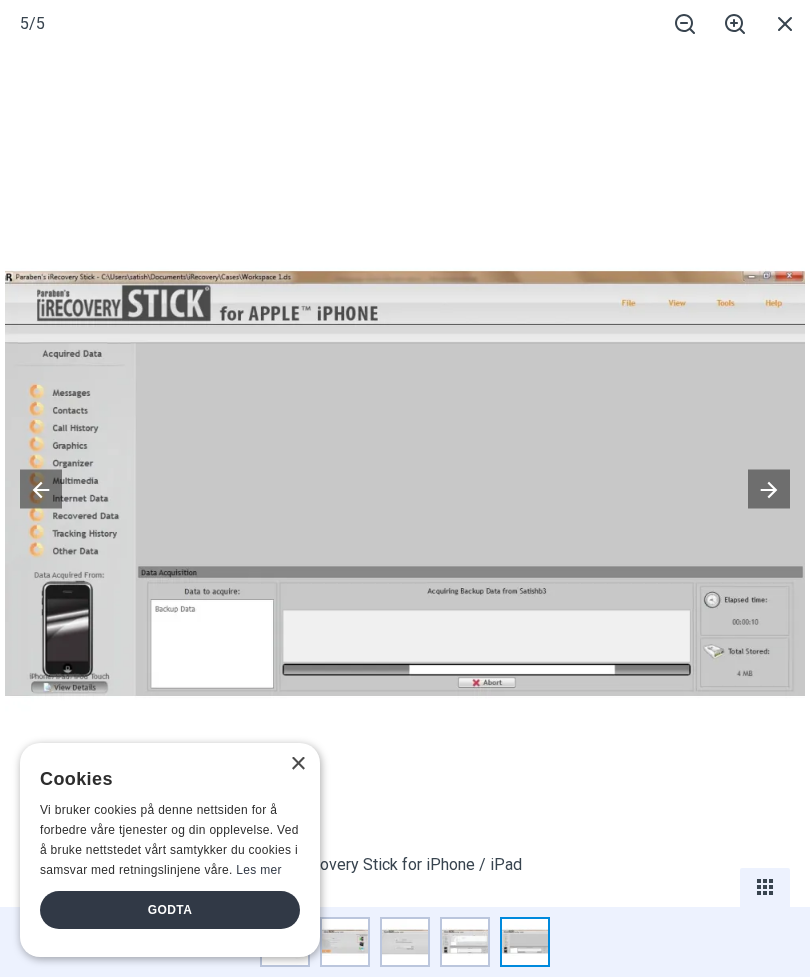 click at bounding box center (785, 23) 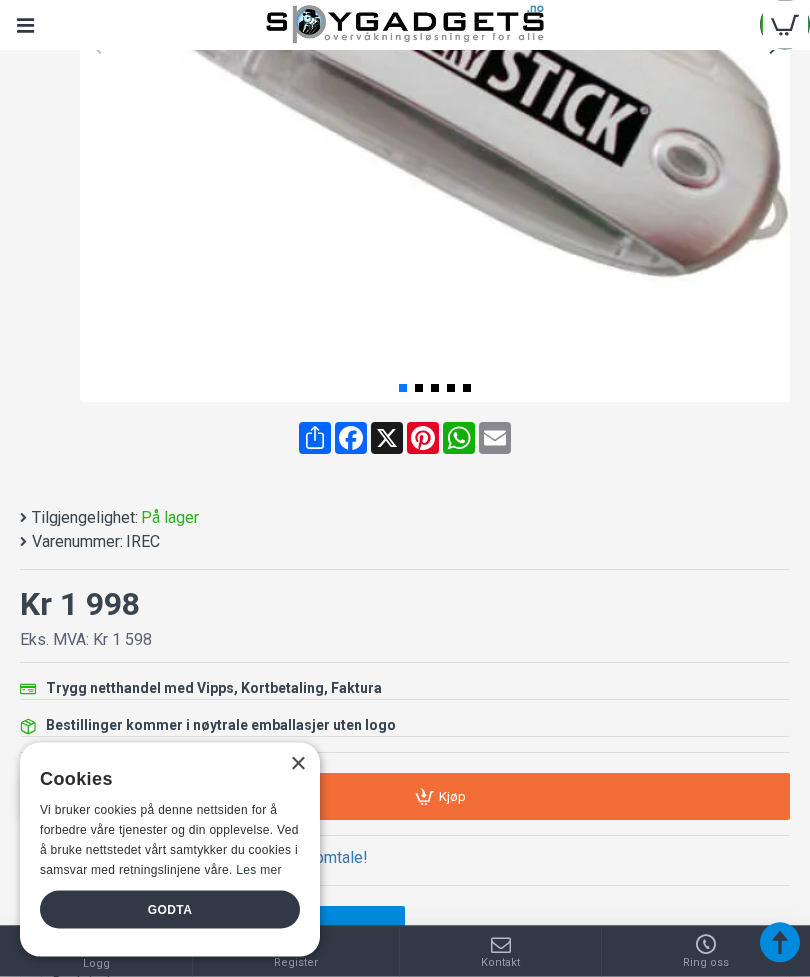 scroll, scrollTop: 545, scrollLeft: 0, axis: vertical 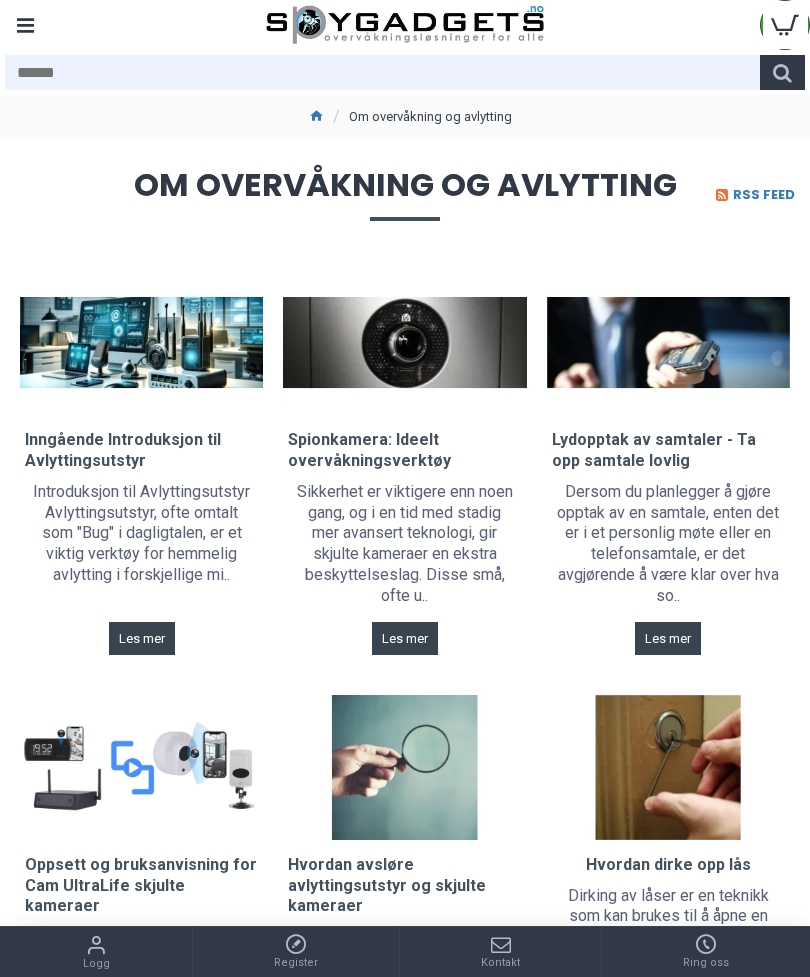 click on "Menu" at bounding box center [25, 25] 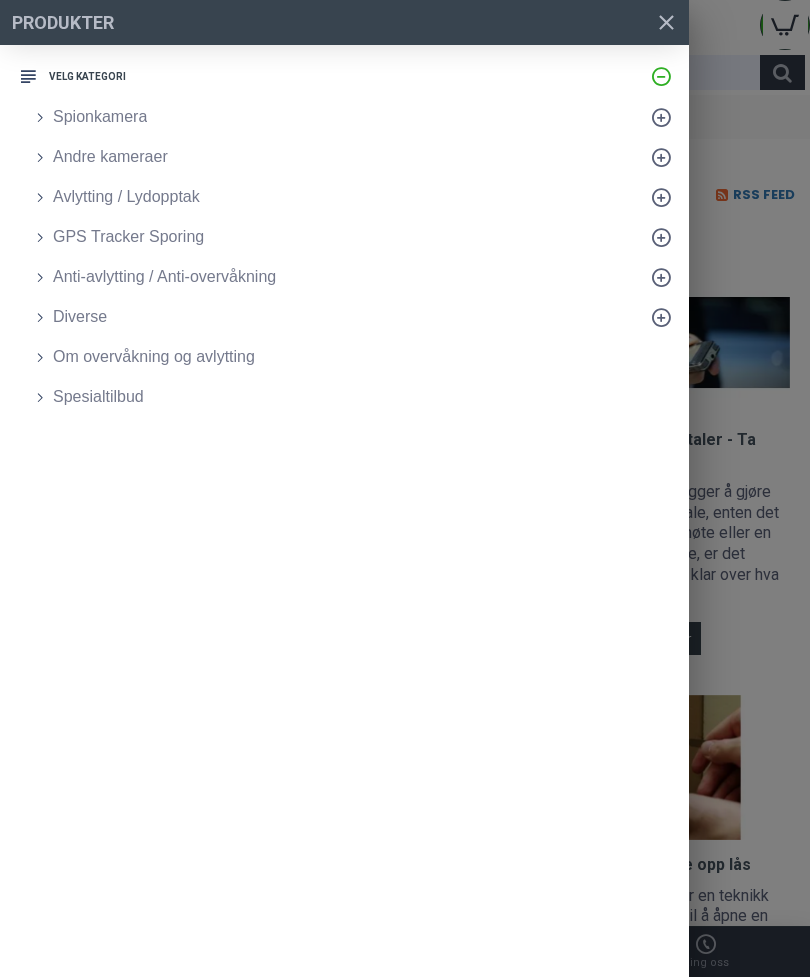 click on "Diverse" at bounding box center (80, 317) 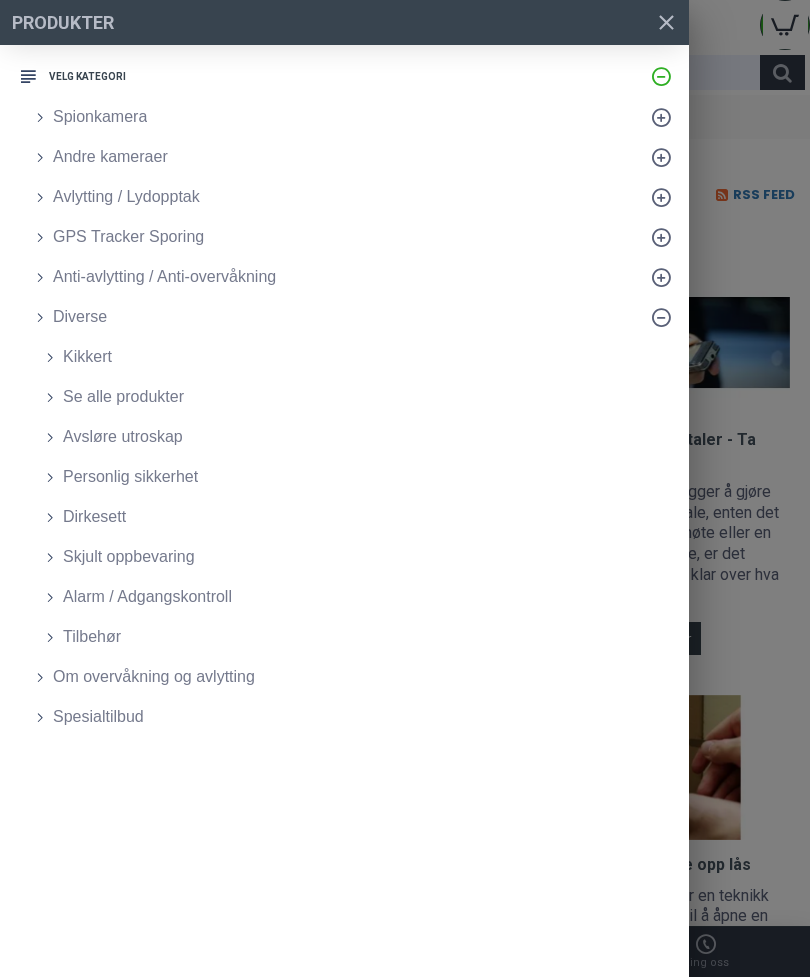 click on "Se alle produkter" at bounding box center [123, 397] 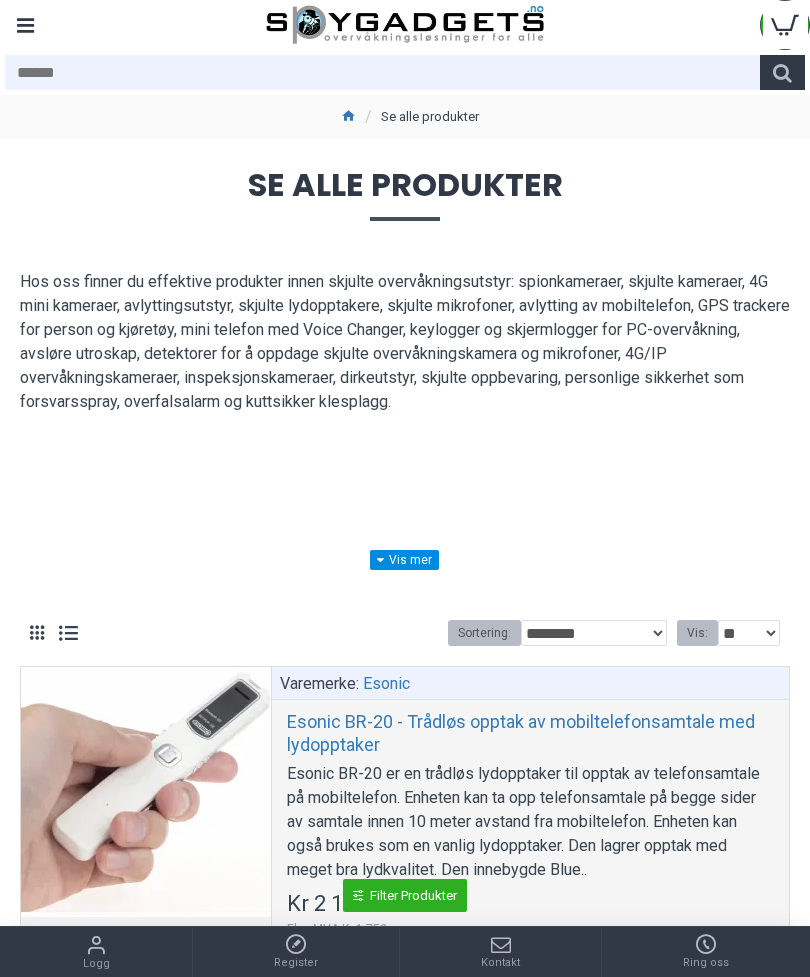 scroll, scrollTop: 0, scrollLeft: 0, axis: both 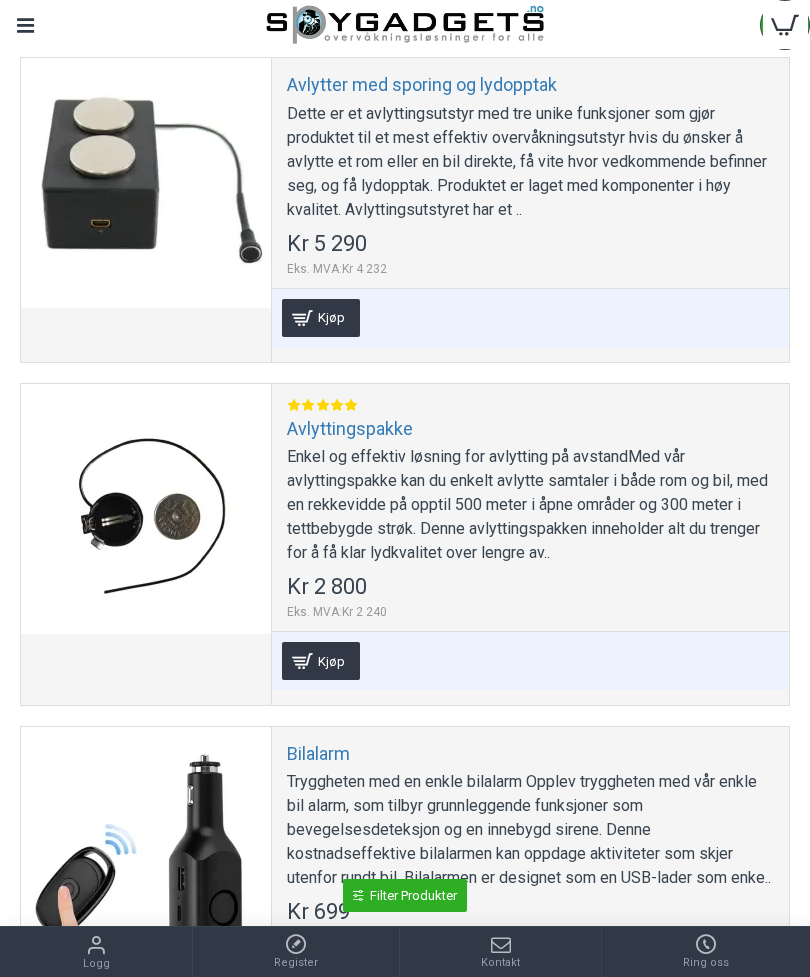 click on "Enkel og effektiv løsning for avlytting på avstandMed vår avlyttingspakke kan du enkelt avlytte samtaler i både rom og bil, med en rekkevidde på opptil 500 meter i åpne områder og 300 meter i tettbebygde strøk. Denne avlyttingspakken inneholder alt du trenger for å få klar lydkvalitet over lengre av.." at bounding box center [530, 505] 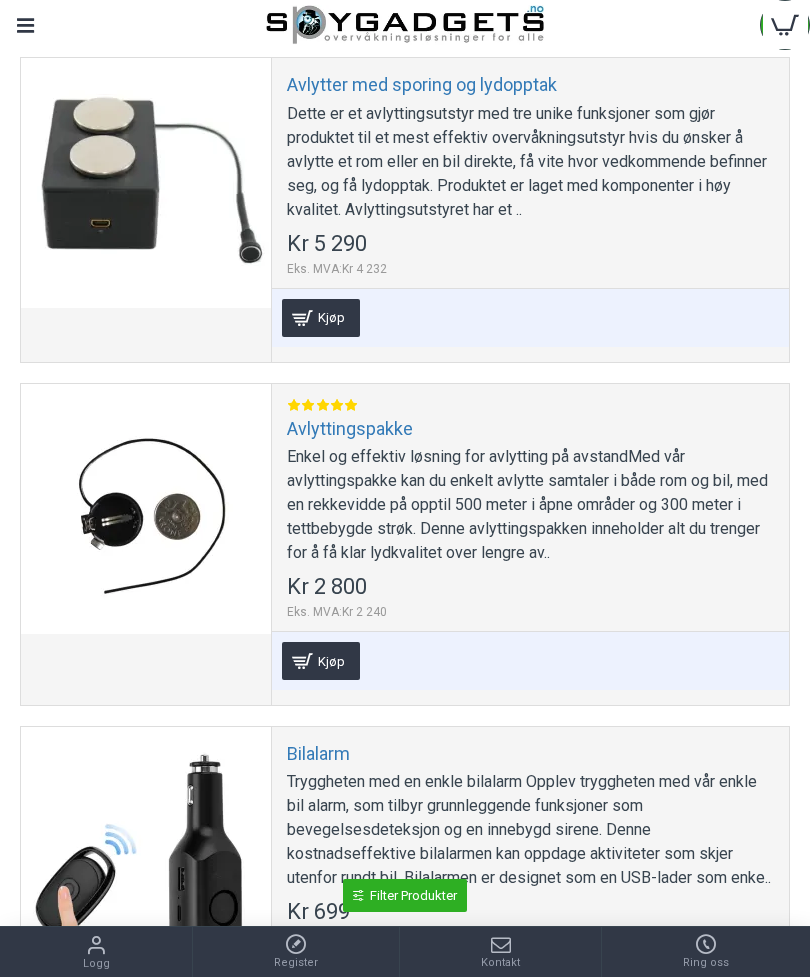 click on "Avlyttingspakke" at bounding box center (350, 428) 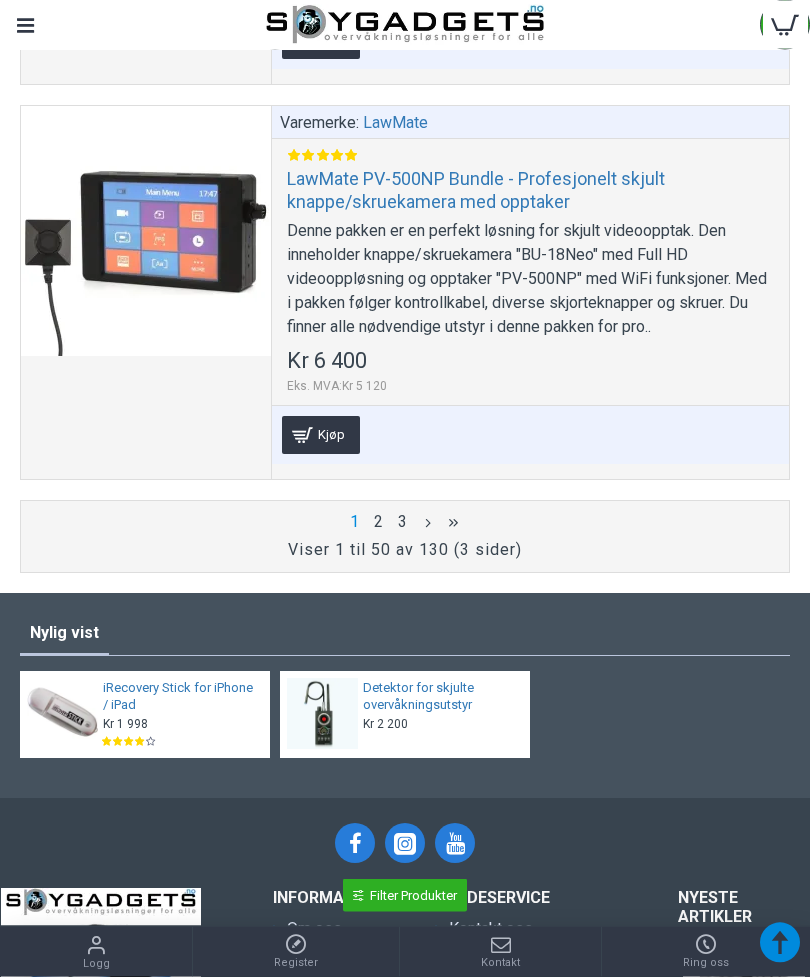 scroll, scrollTop: 17022, scrollLeft: 0, axis: vertical 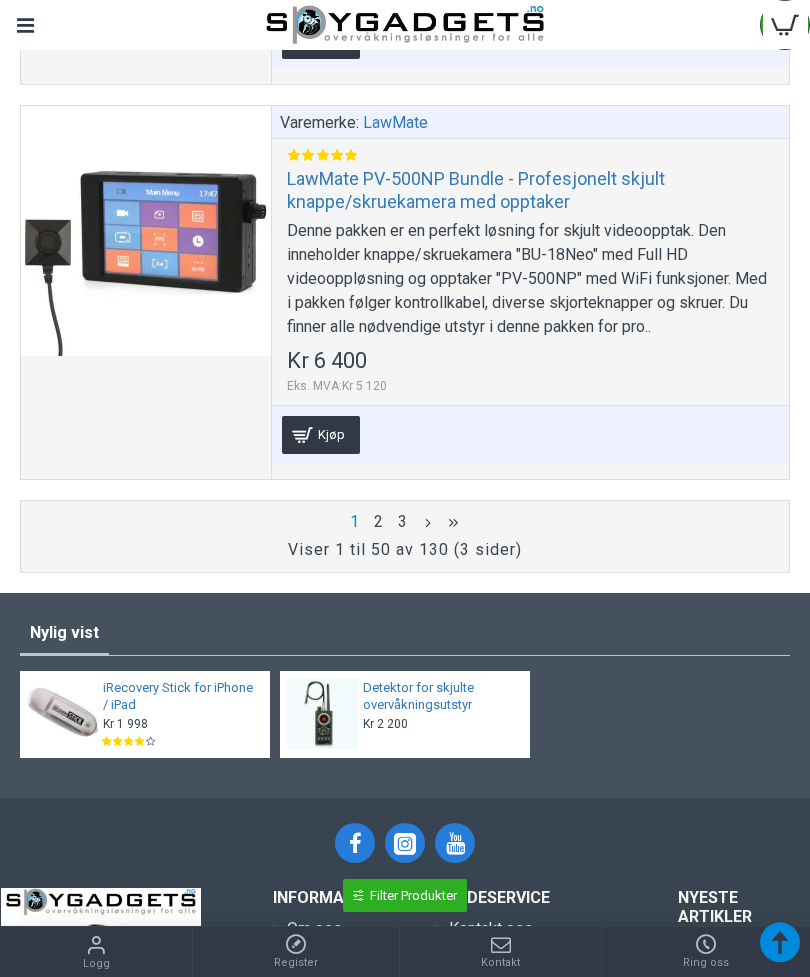 click on "2" at bounding box center [379, 522] 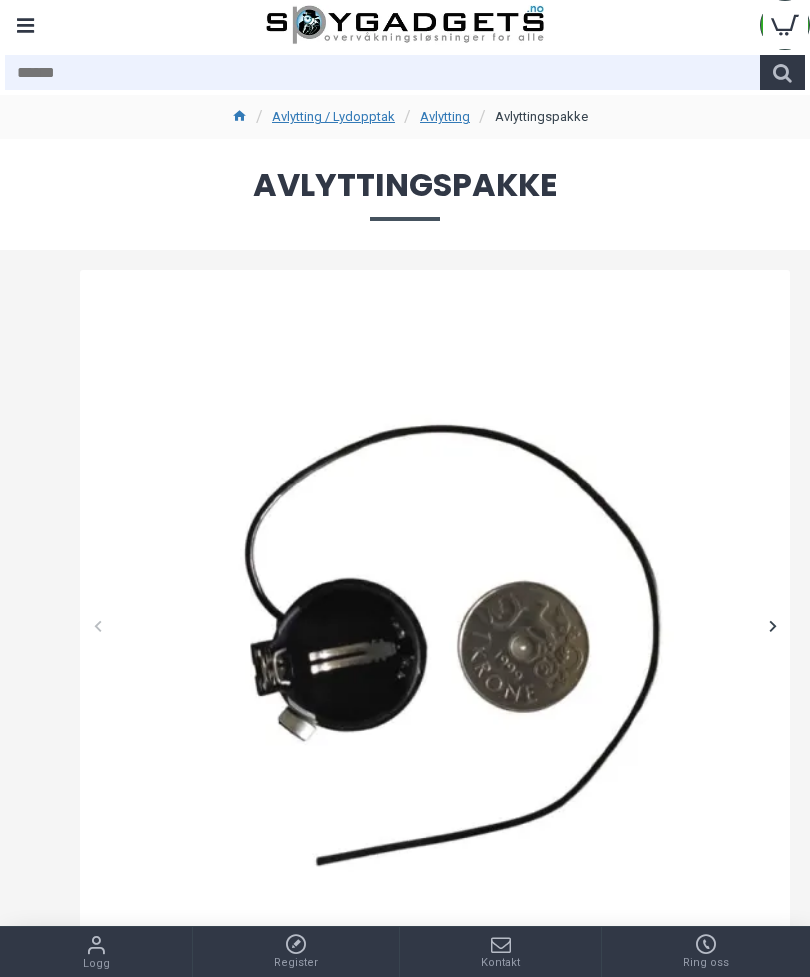 scroll, scrollTop: 0, scrollLeft: 0, axis: both 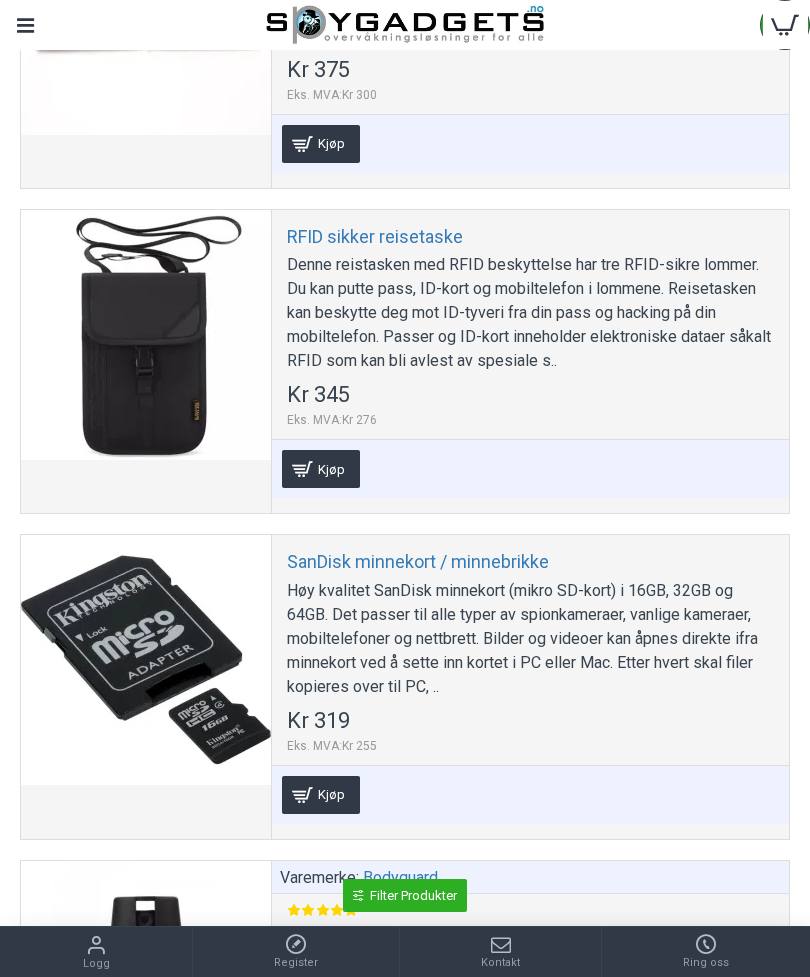 click on "RFID sikker reisetaske" at bounding box center [375, 236] 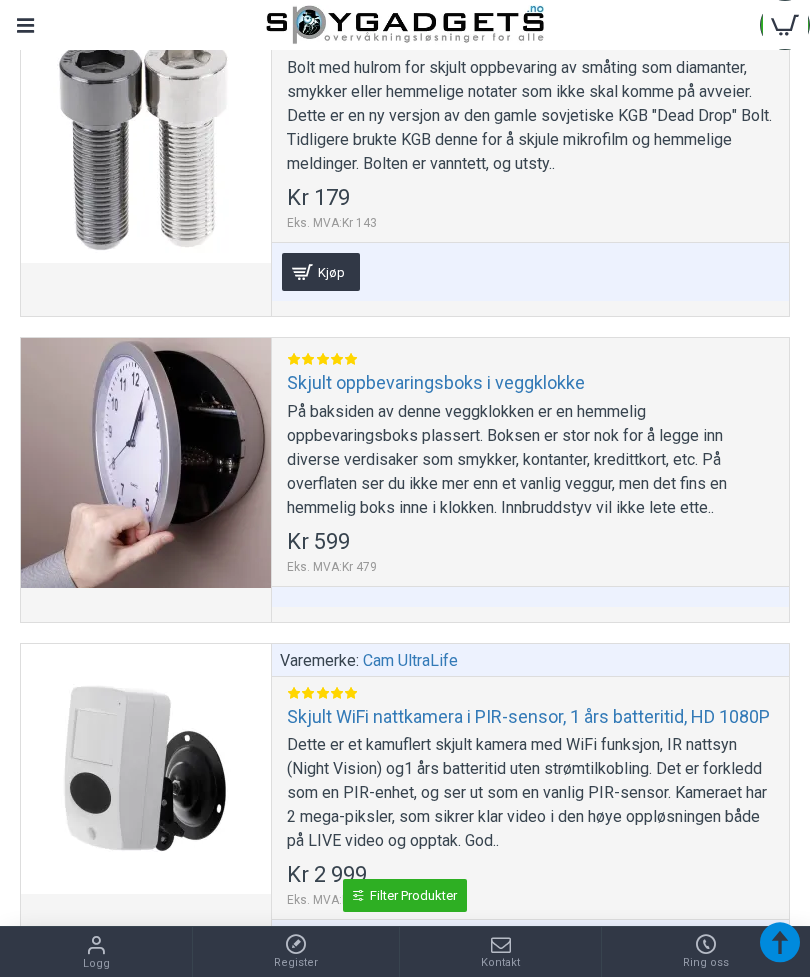 scroll, scrollTop: 14929, scrollLeft: 0, axis: vertical 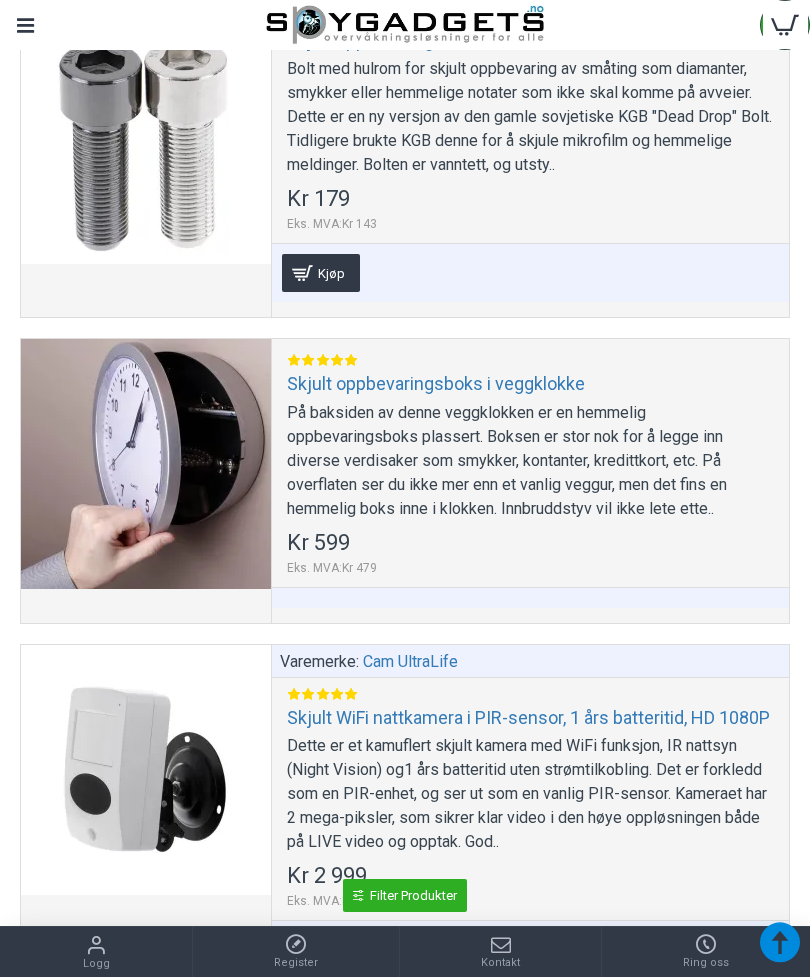 click on "På baksiden av denne veggklokken er en hemmelig oppbevaringsboks plassert. Boksen er stor nok for å legge inn diverse verdisaker som smykker, kontanter, kredittkort, etc. På overflaten ser du ikke mer enn et vanlig veggur, men det fins en hemmelig boks inne i klokken. Innbruddstyv vil ikke lete ette.." at bounding box center (530, 461) 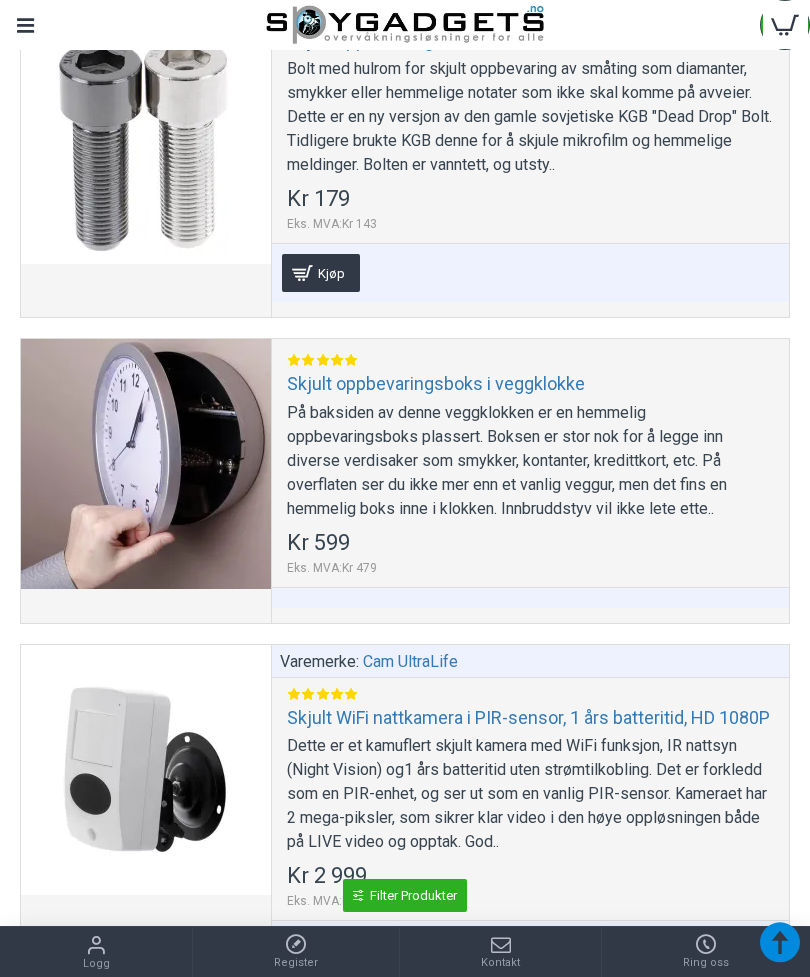 click on "Skjult oppbevaringsboks i veggklokke
På baksiden av denne veggklokken er en hemmelig oppbevaringsboks plassert. Boksen er stor nok for å legge inn diverse verdisaker som smykker, kontanter, kredittkort, etc. På overflaten ser du ikke mer enn et vanlig veggur, men det fins en hemmelig boks inne i klokken. Innbruddstyv vil ikke lete ette..
Kr 599
Eks. MVA:Kr 479" at bounding box center [530, 480] 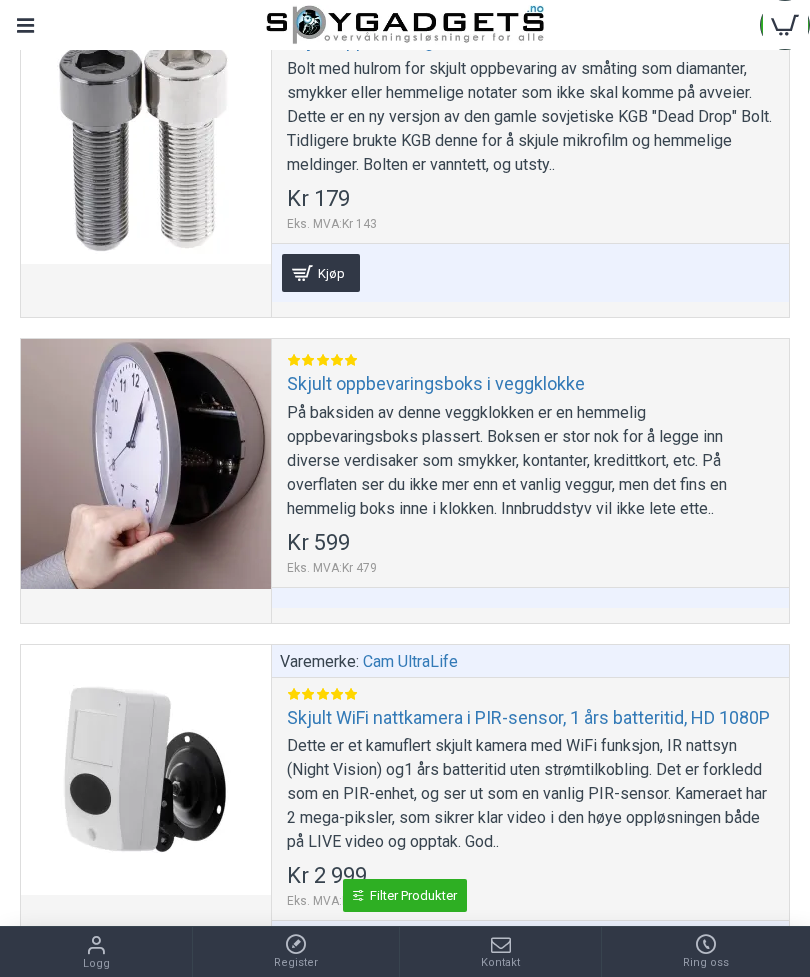 click at bounding box center [146, 464] 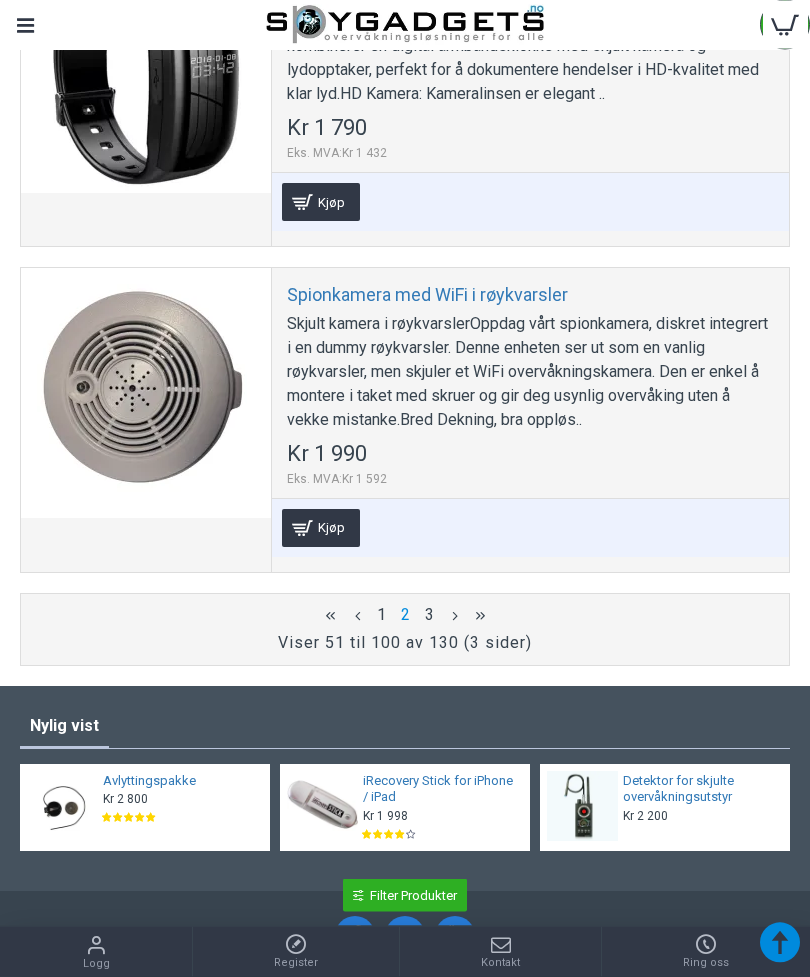 scroll, scrollTop: 16634, scrollLeft: 0, axis: vertical 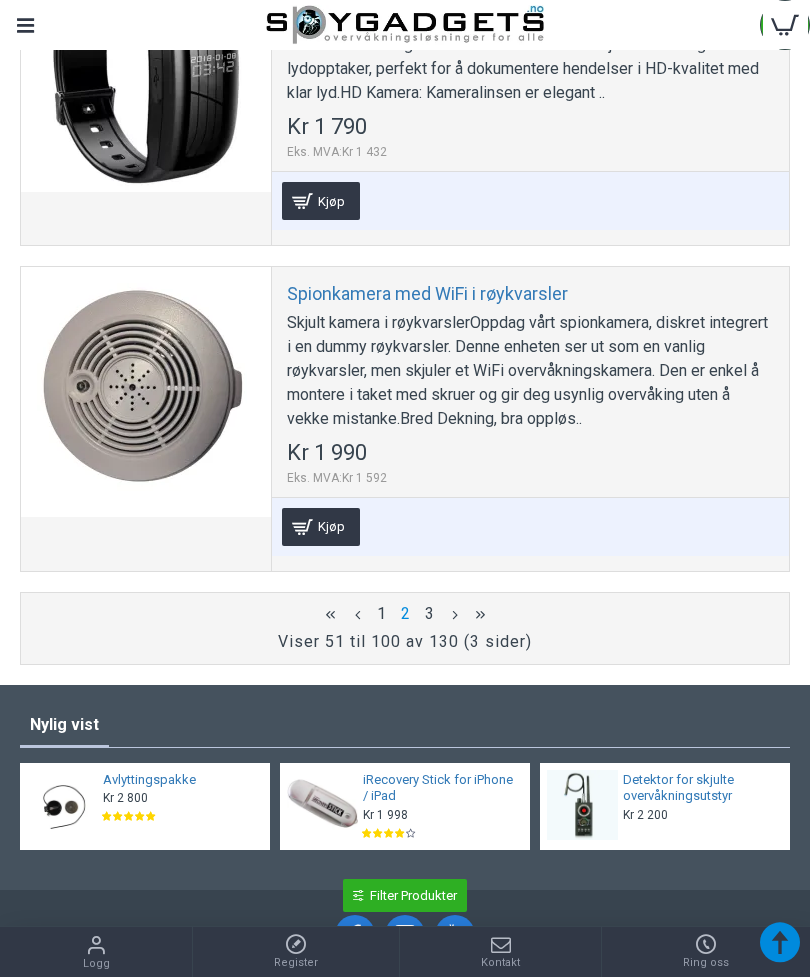 click on ">" at bounding box center (453, 614) 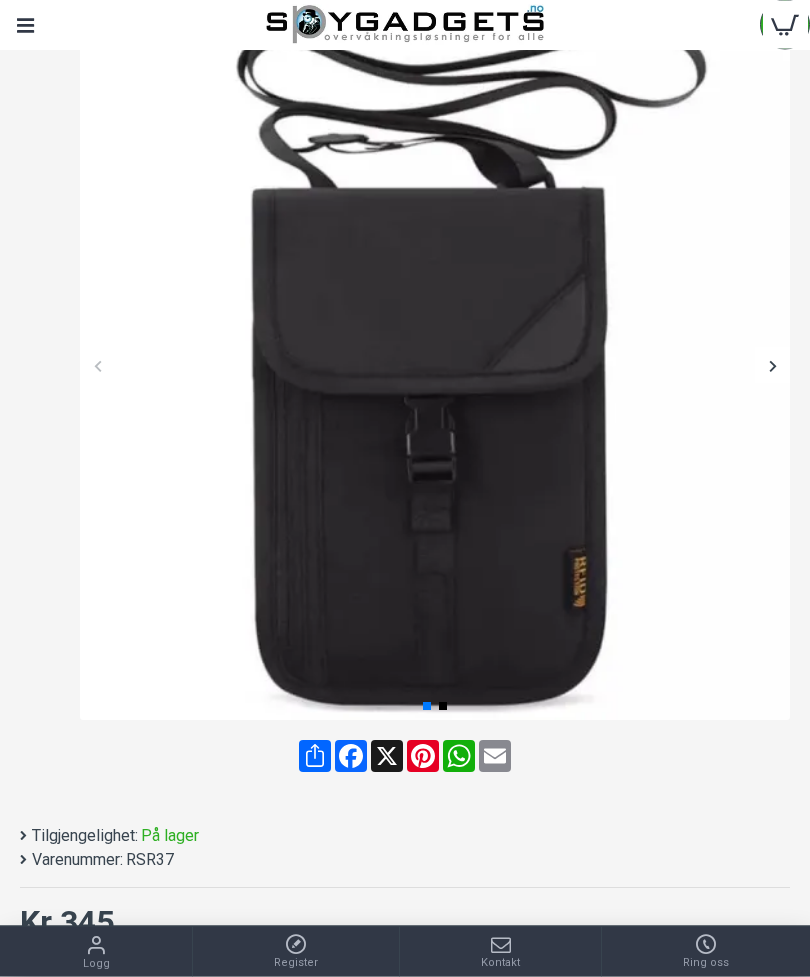 scroll, scrollTop: 386, scrollLeft: 0, axis: vertical 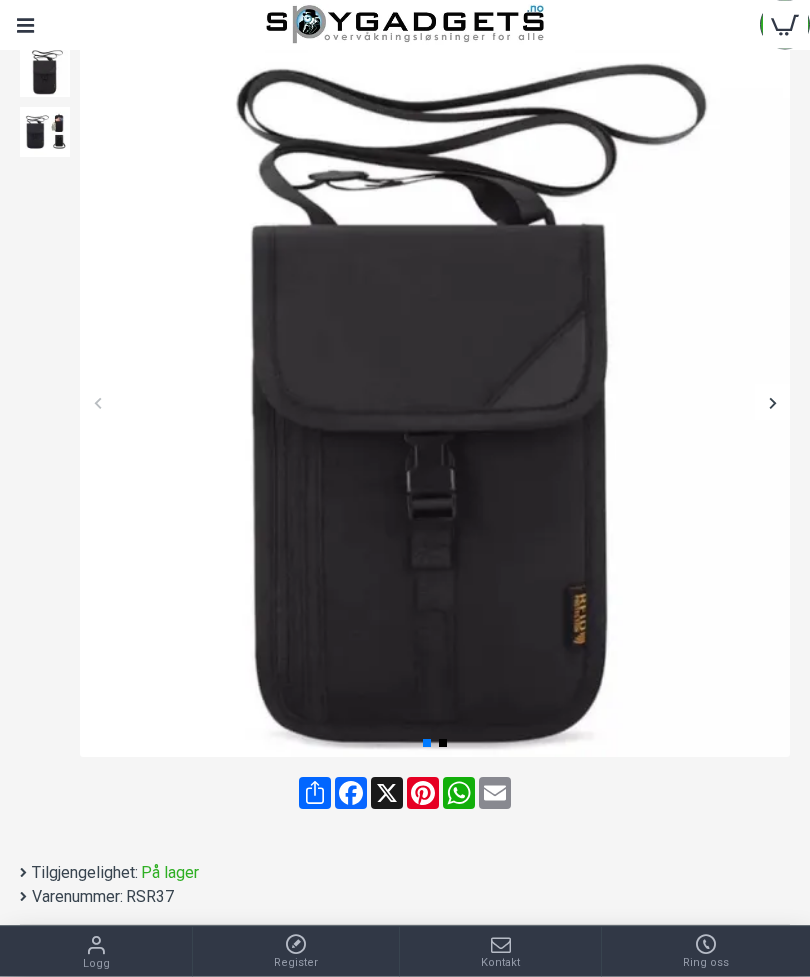 click at bounding box center [405, 1042] 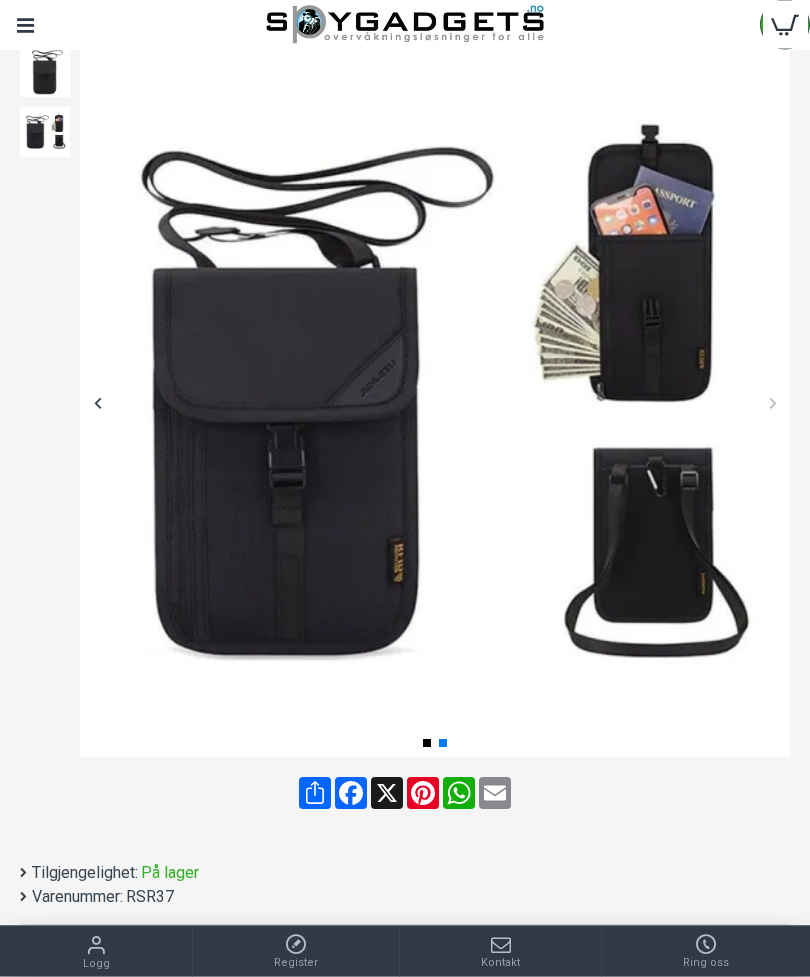 scroll, scrollTop: 223, scrollLeft: 0, axis: vertical 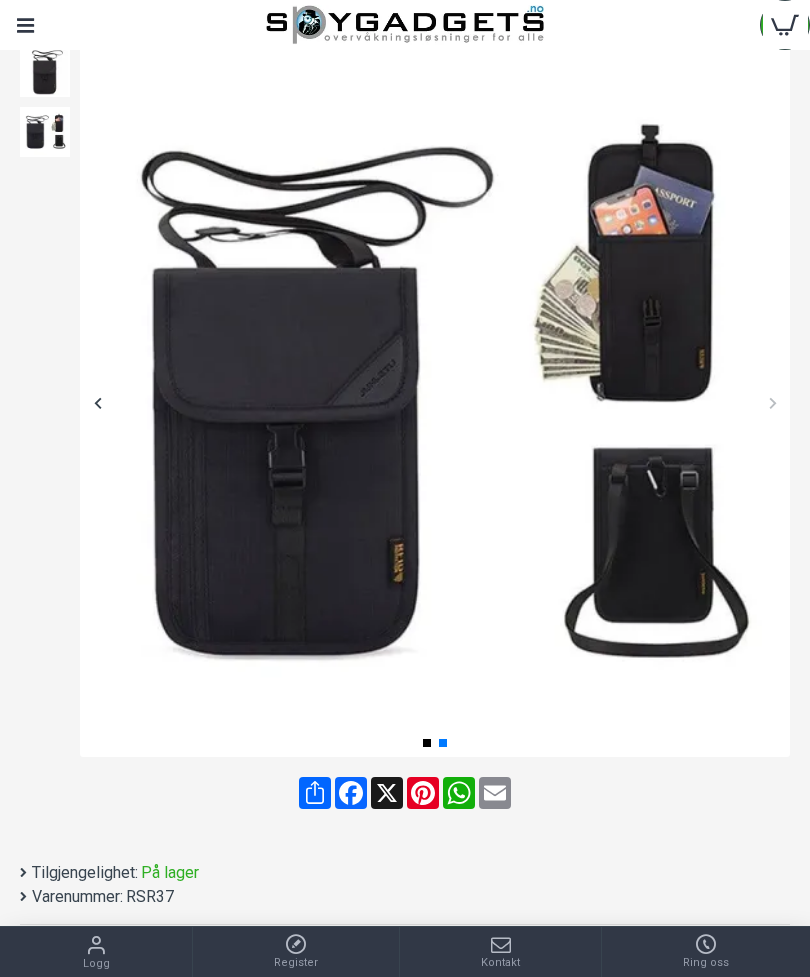 click at bounding box center (405, 1041) 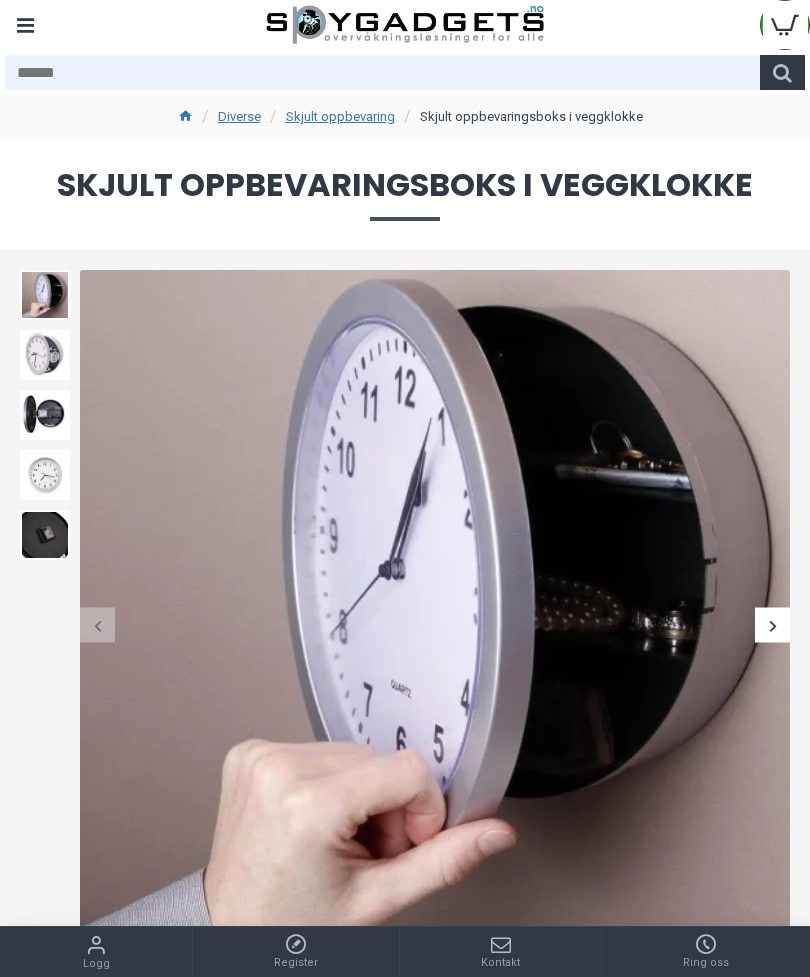 scroll, scrollTop: 0, scrollLeft: 0, axis: both 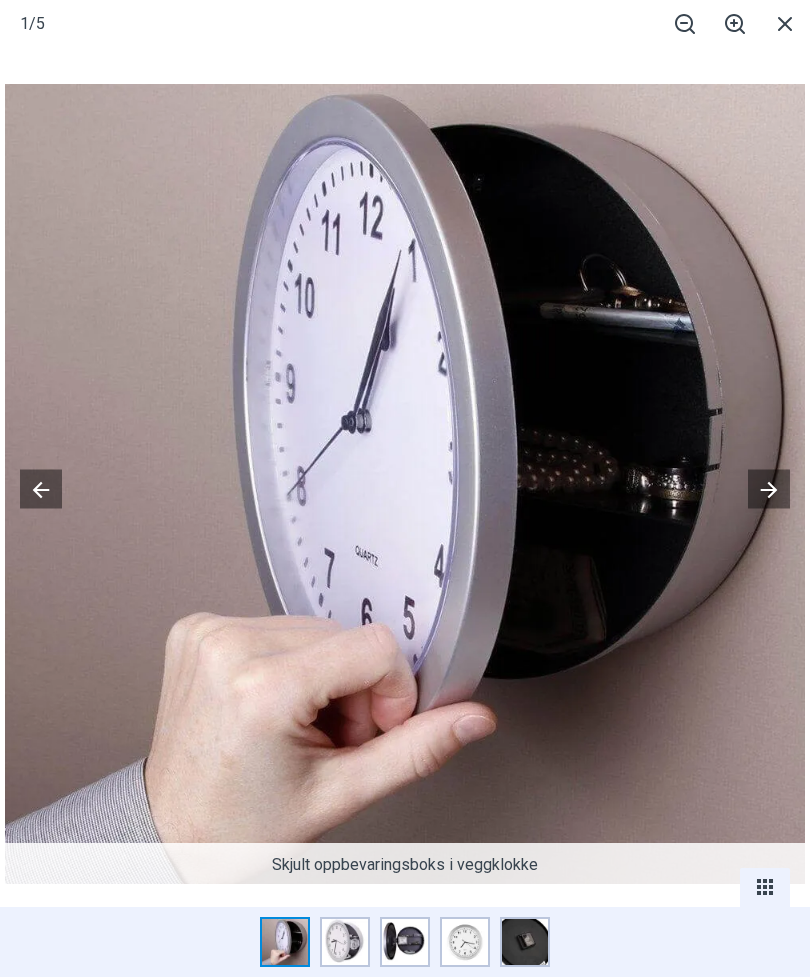 click at bounding box center [769, 488] 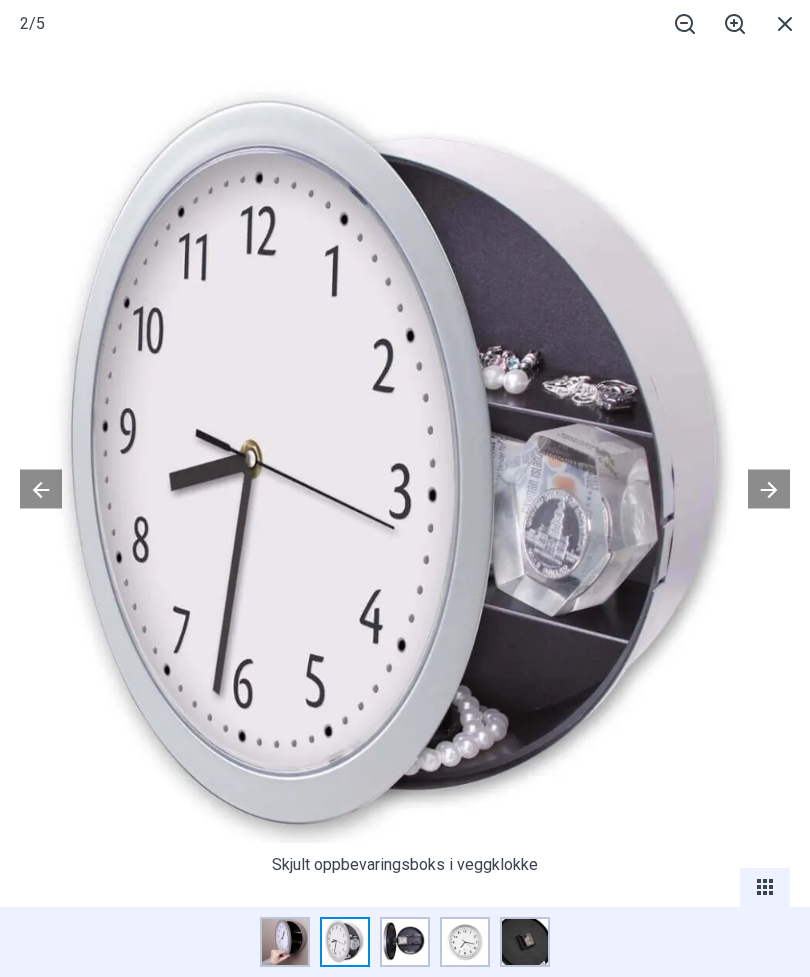 click at bounding box center [769, 488] 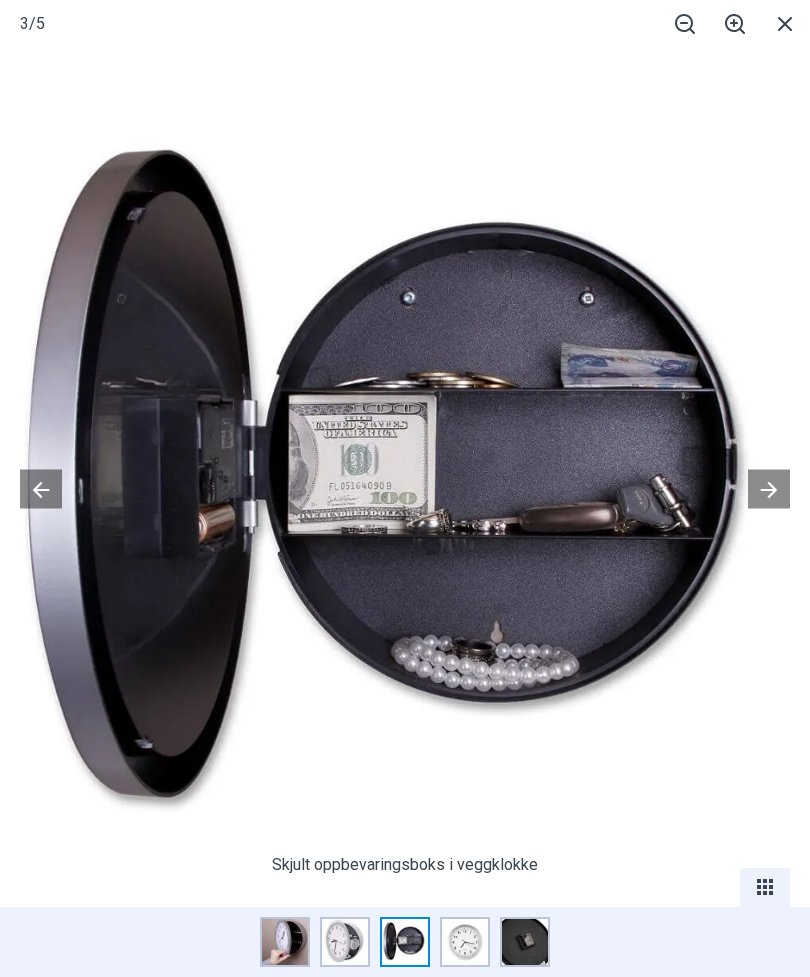 click at bounding box center (769, 488) 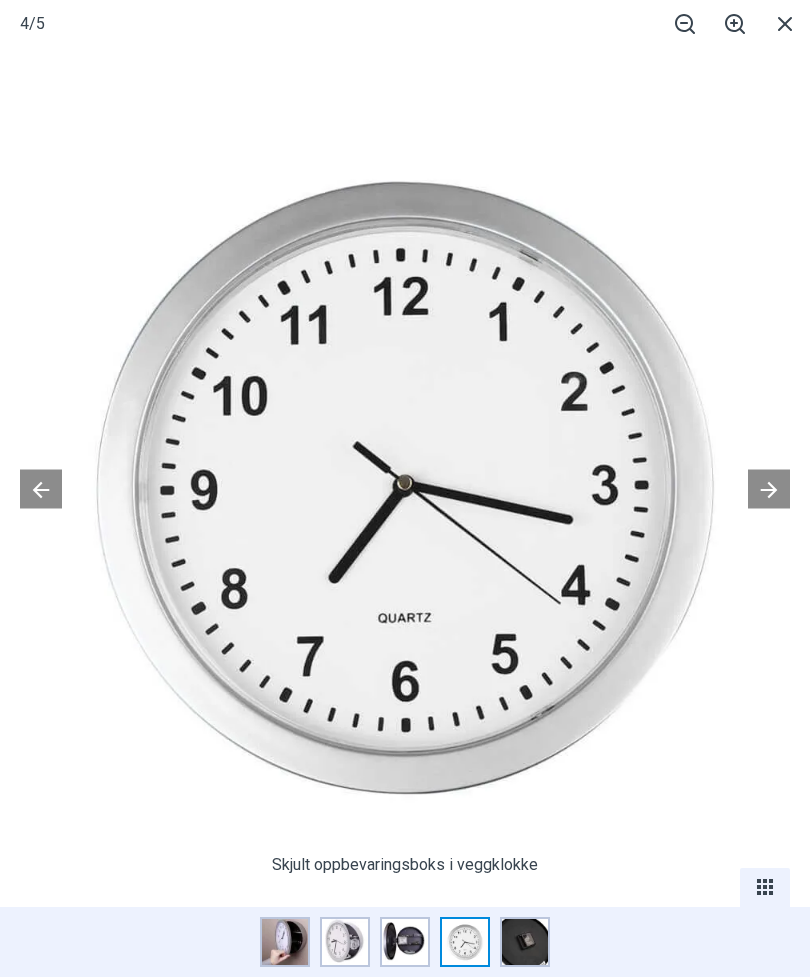 click at bounding box center [785, 23] 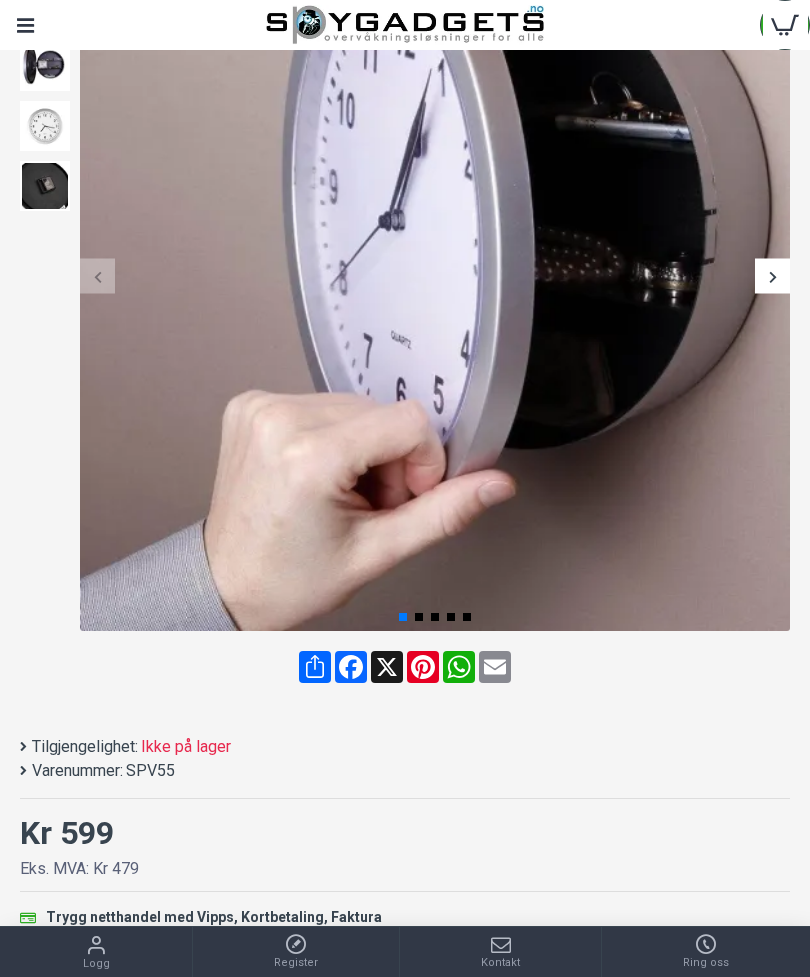 scroll, scrollTop: 346, scrollLeft: 0, axis: vertical 